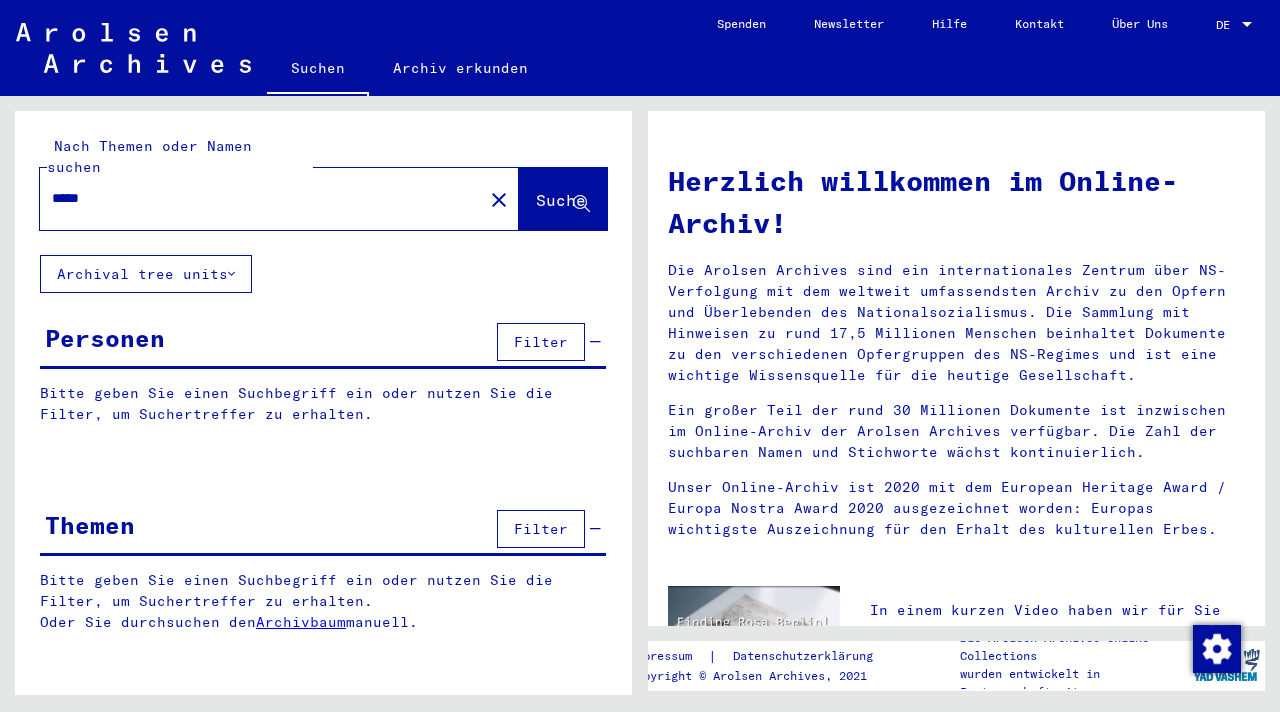 scroll, scrollTop: 0, scrollLeft: 0, axis: both 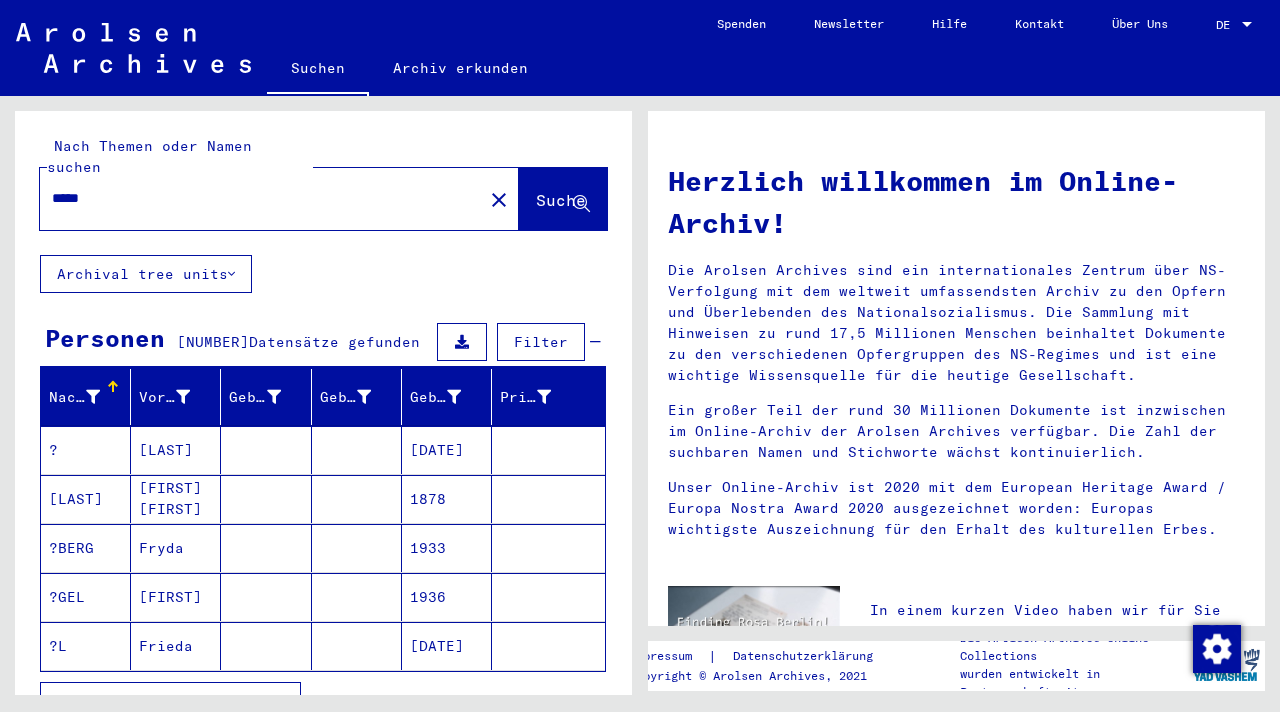 click on "?BERG" at bounding box center [86, 597] 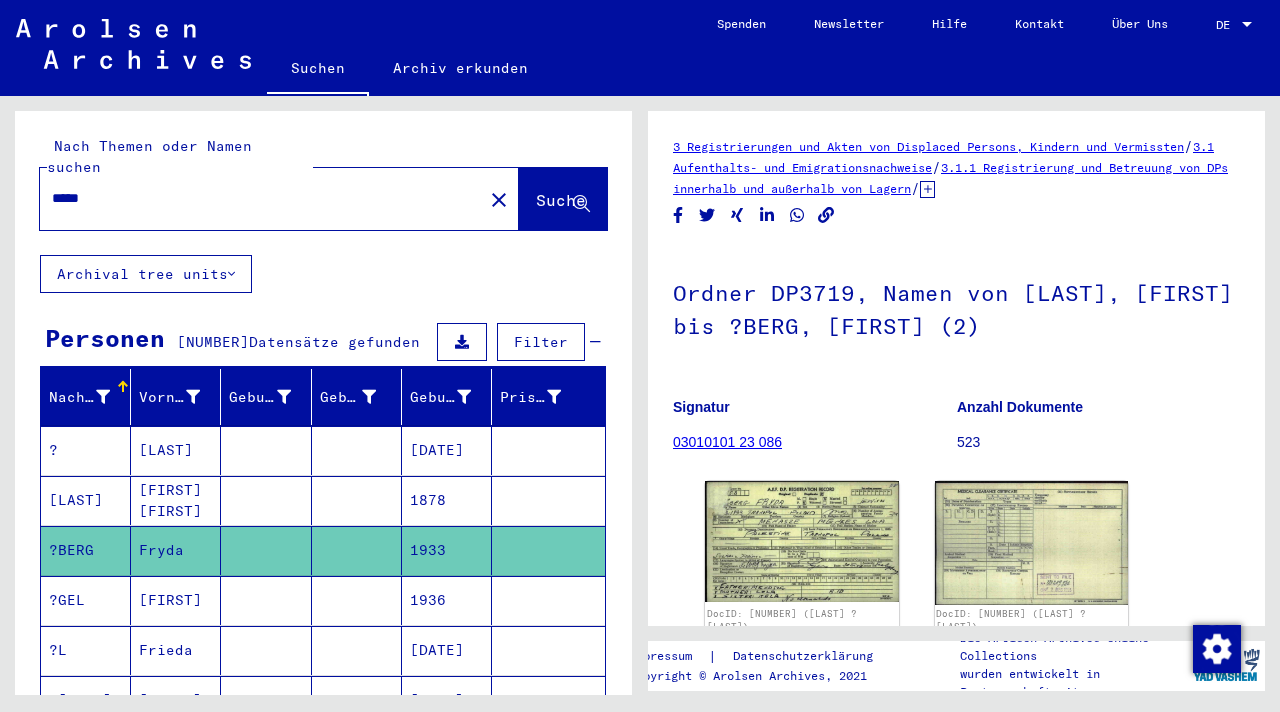 scroll, scrollTop: 1106, scrollLeft: 0, axis: vertical 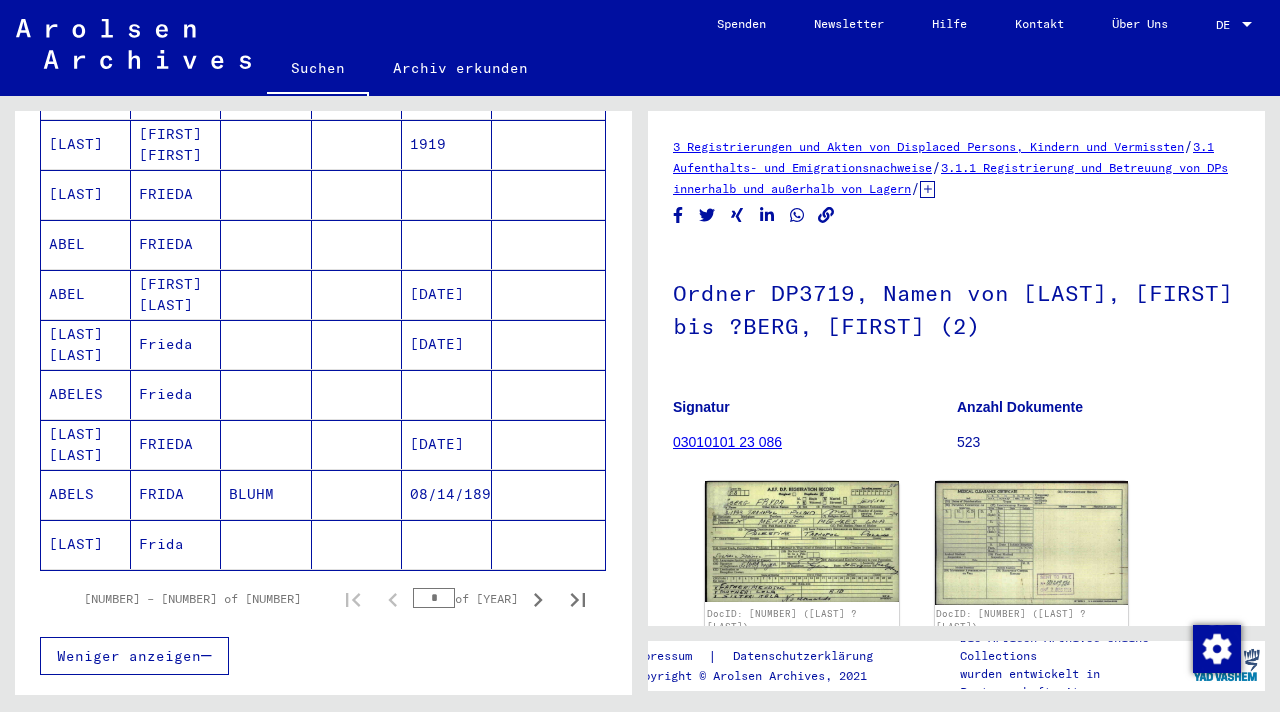 click 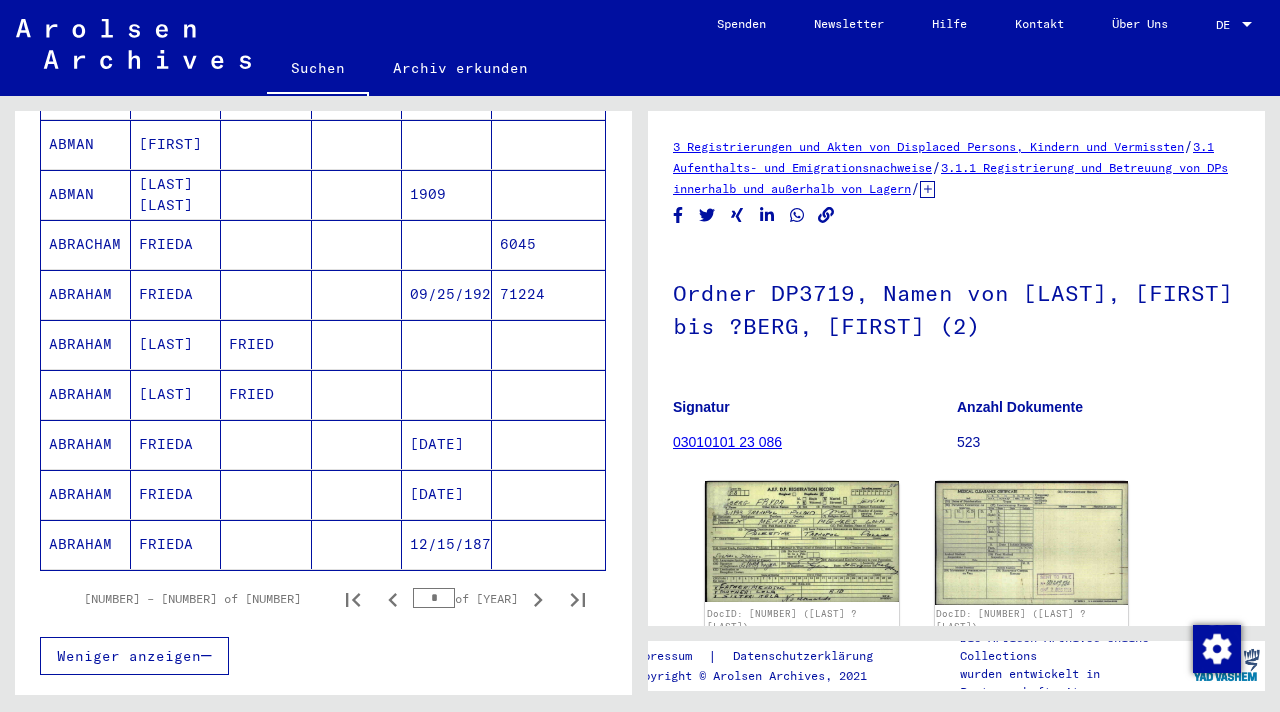 scroll, scrollTop: 1102, scrollLeft: 0, axis: vertical 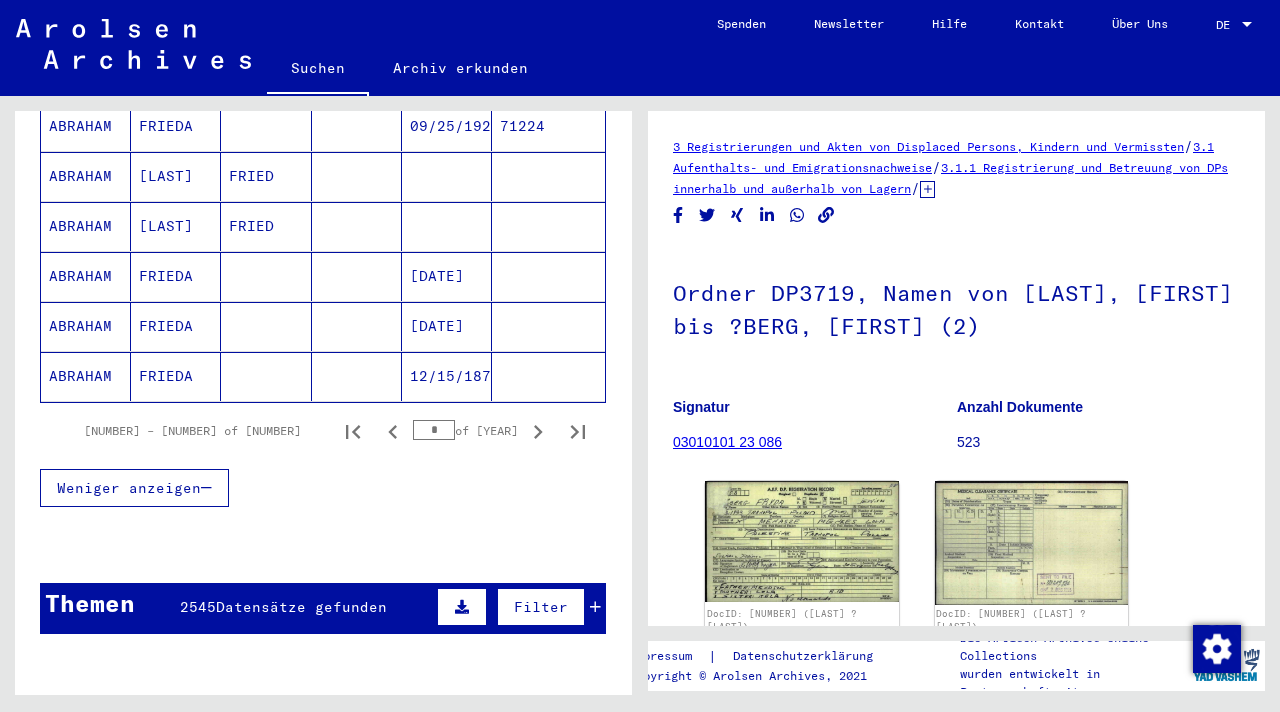 click 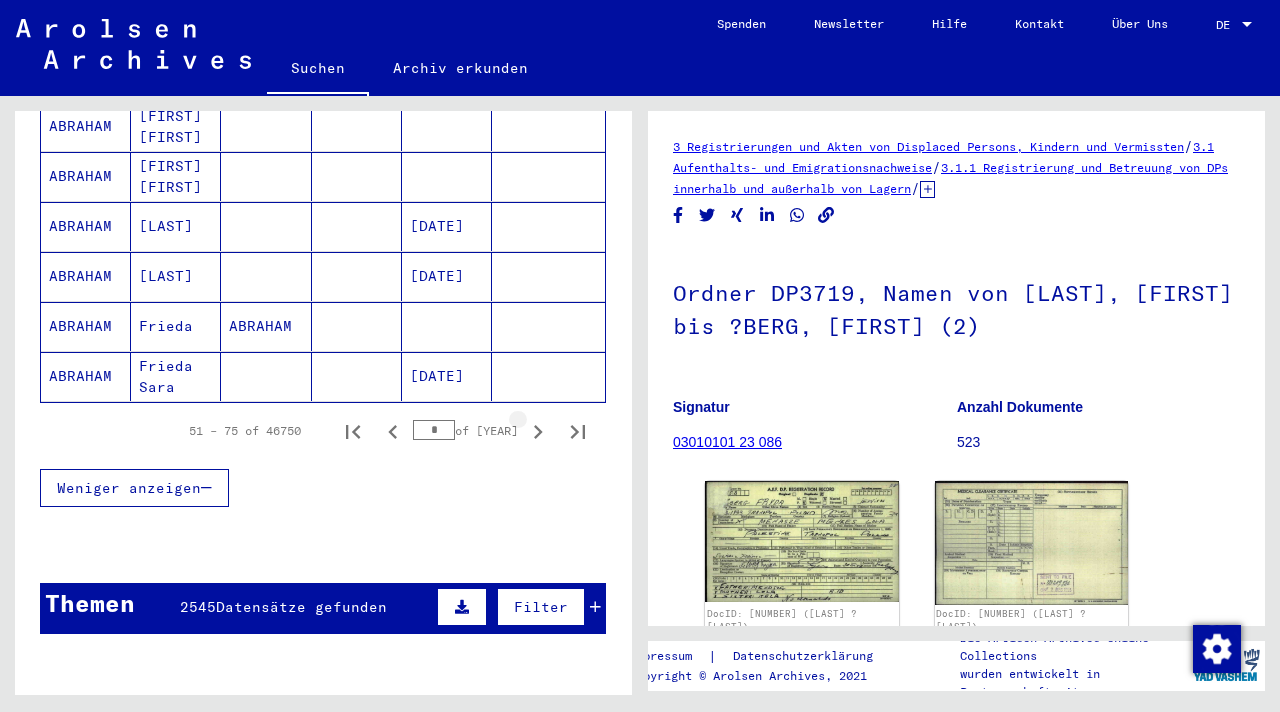 click 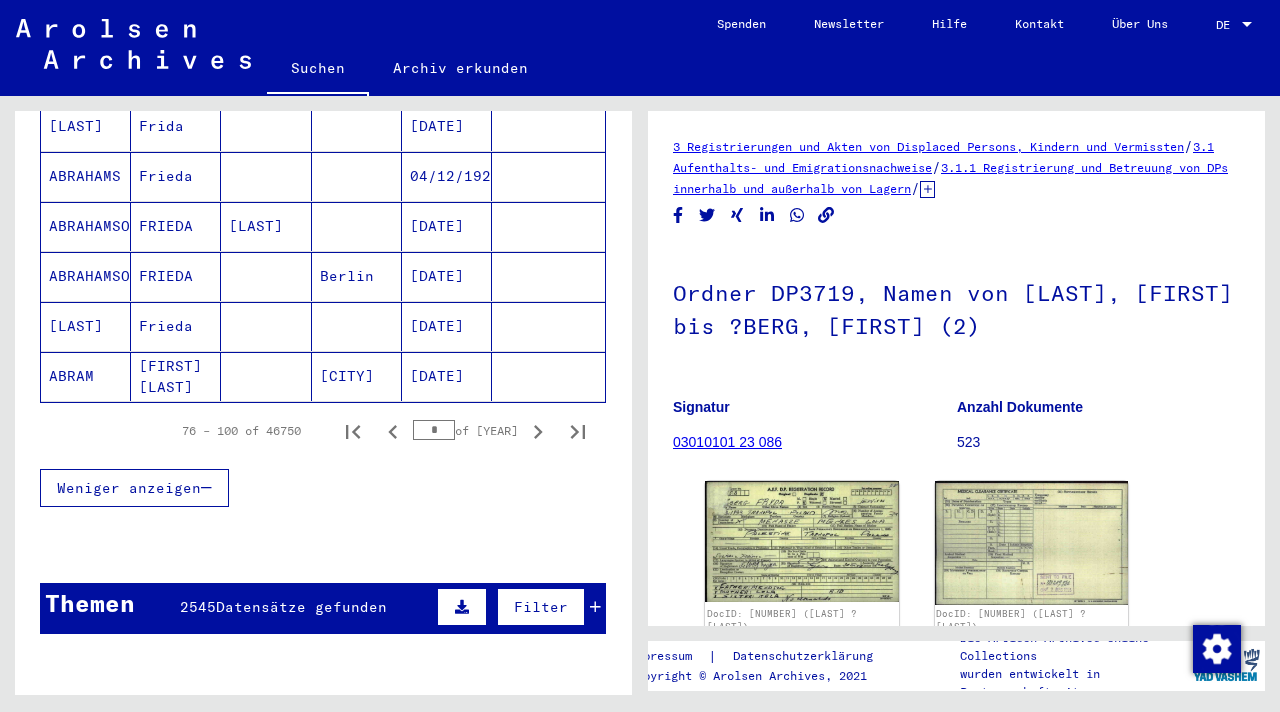 click at bounding box center [393, 431] 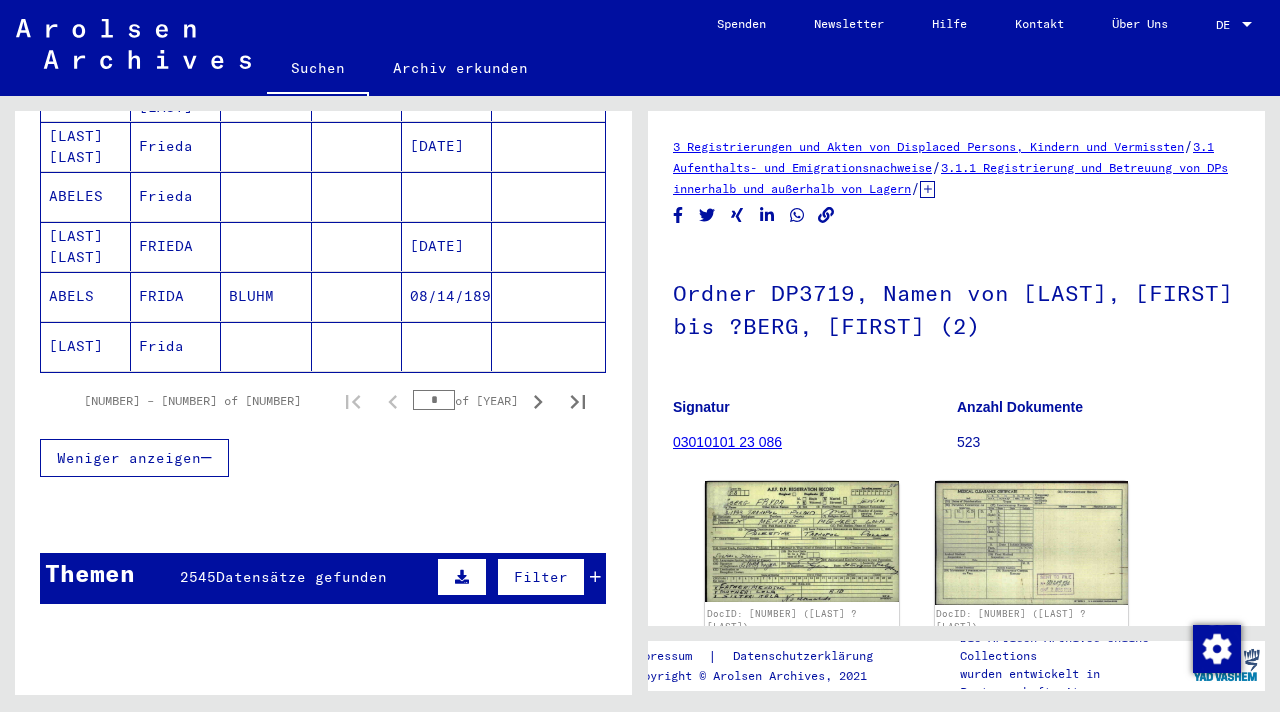 scroll, scrollTop: 1294, scrollLeft: 0, axis: vertical 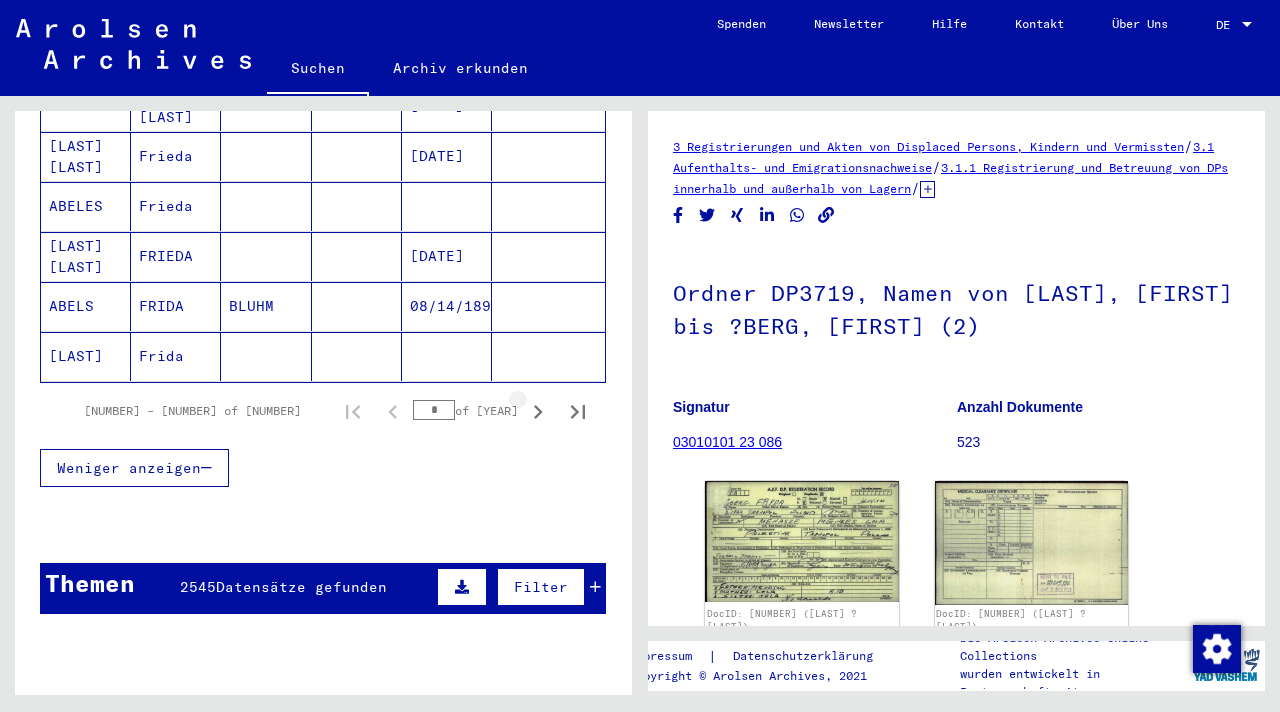 click 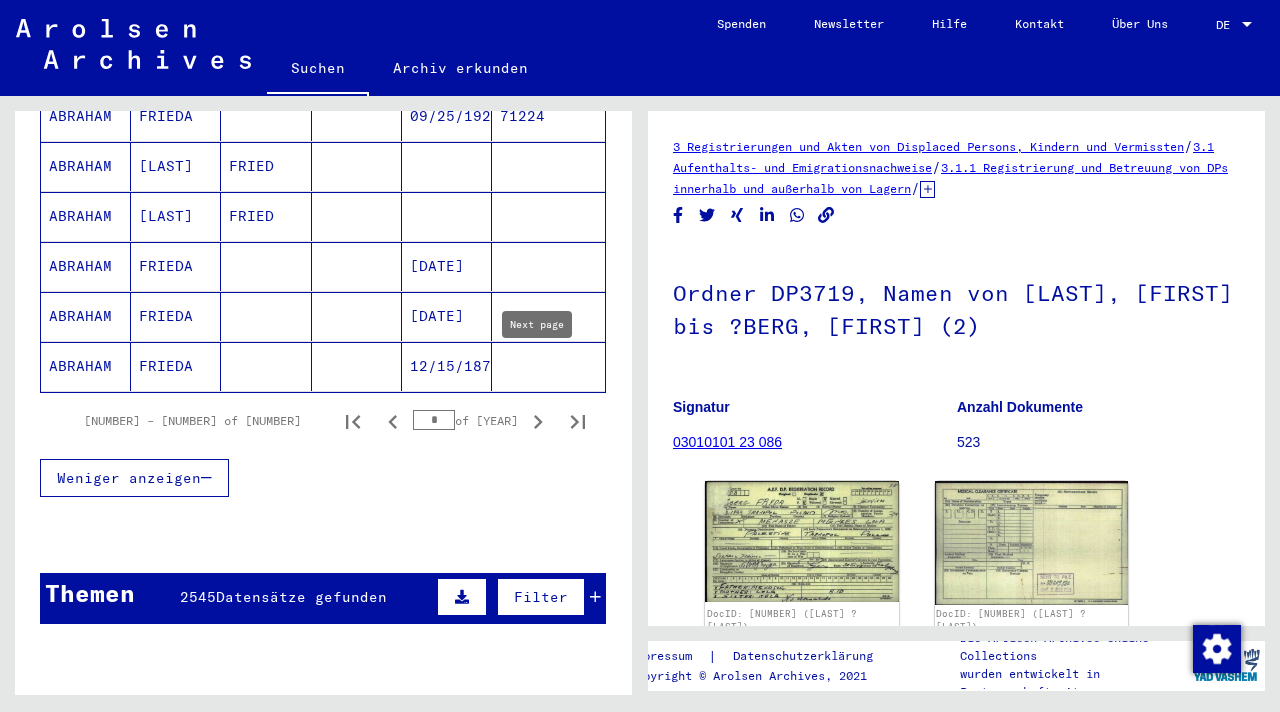 scroll, scrollTop: 1282, scrollLeft: 0, axis: vertical 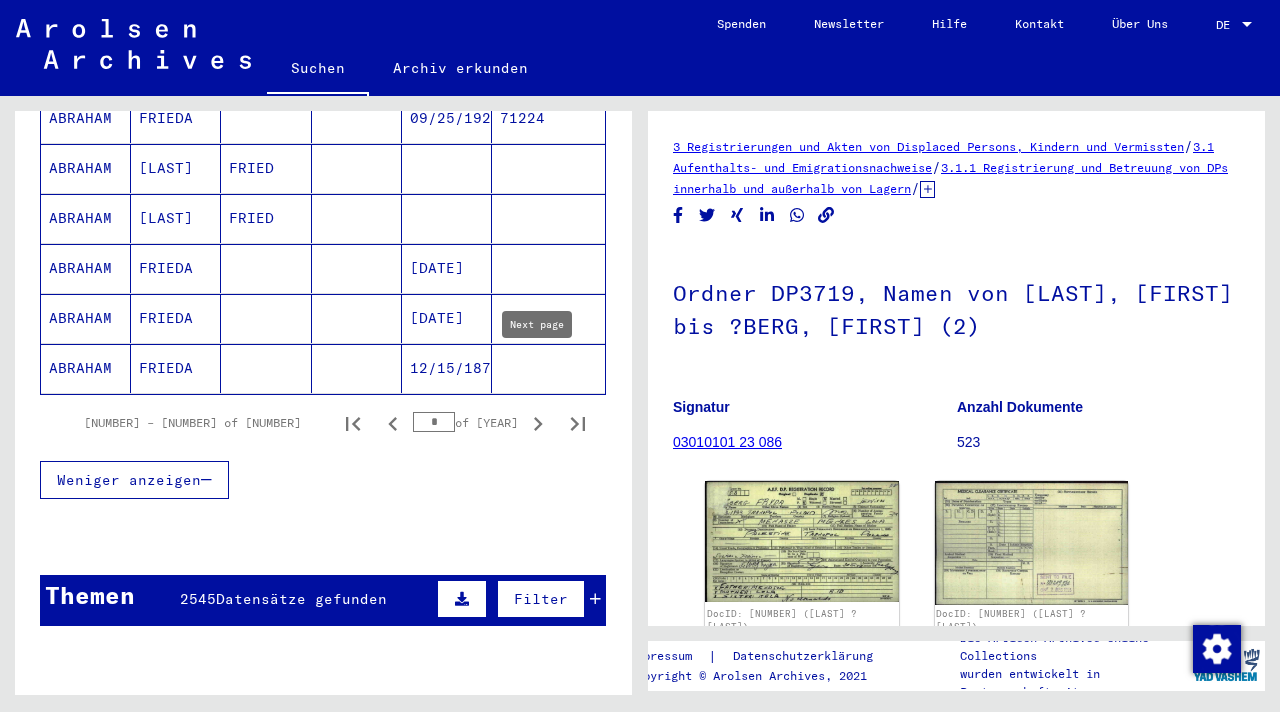click 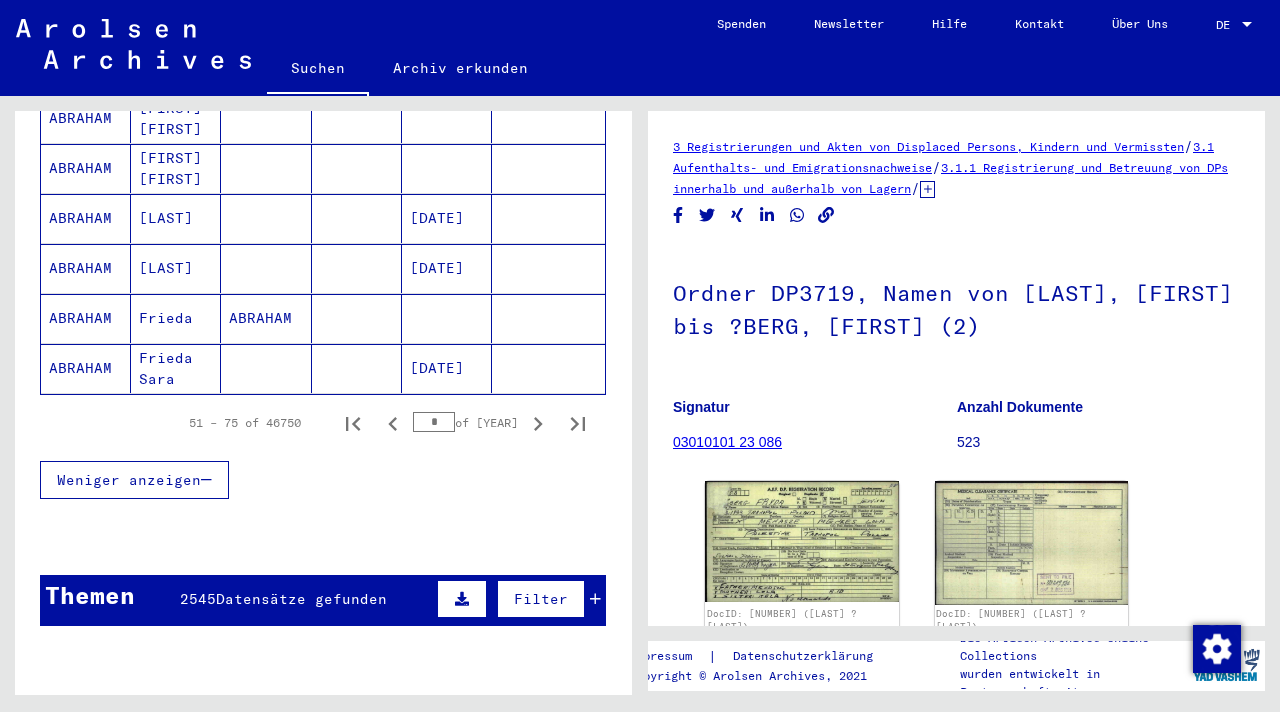 click 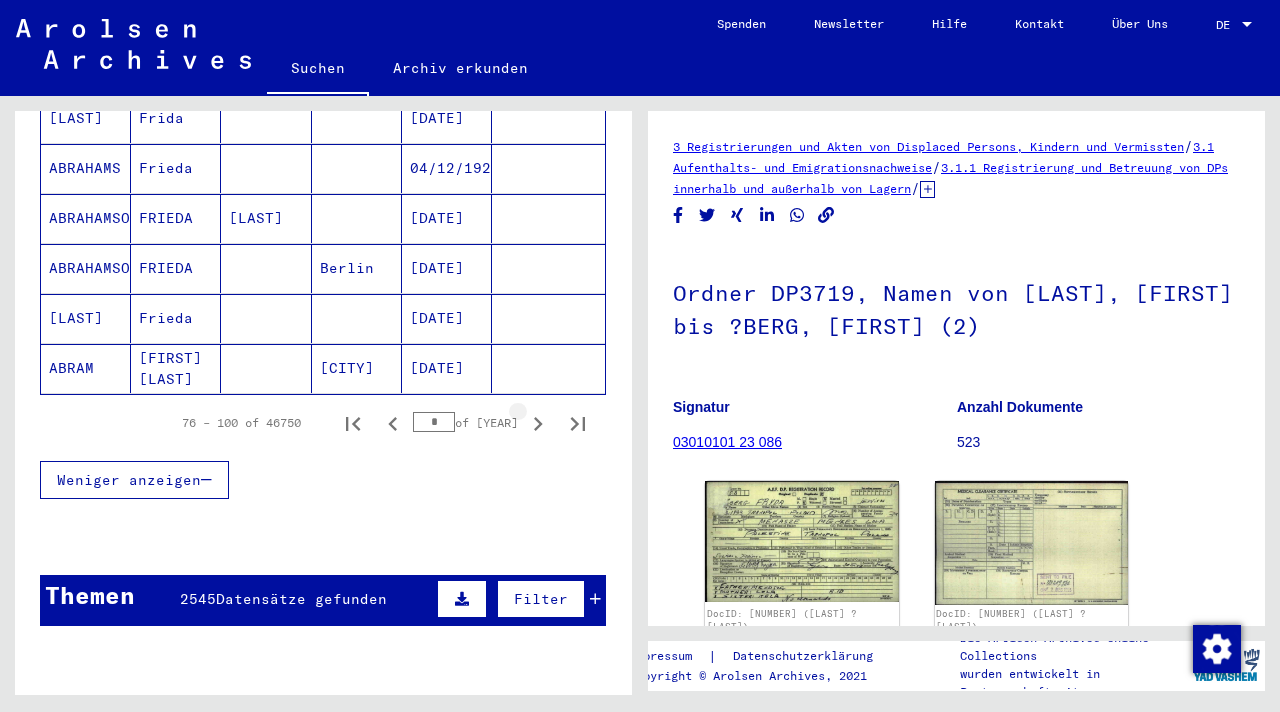 click 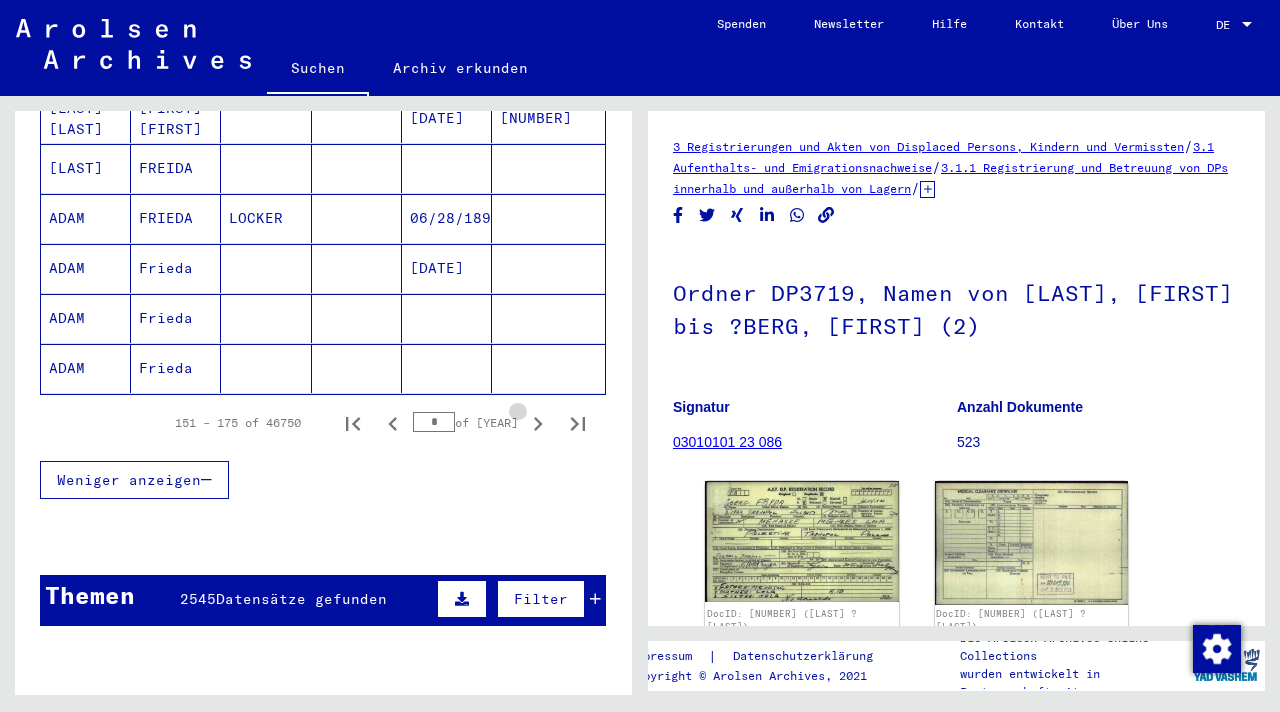click 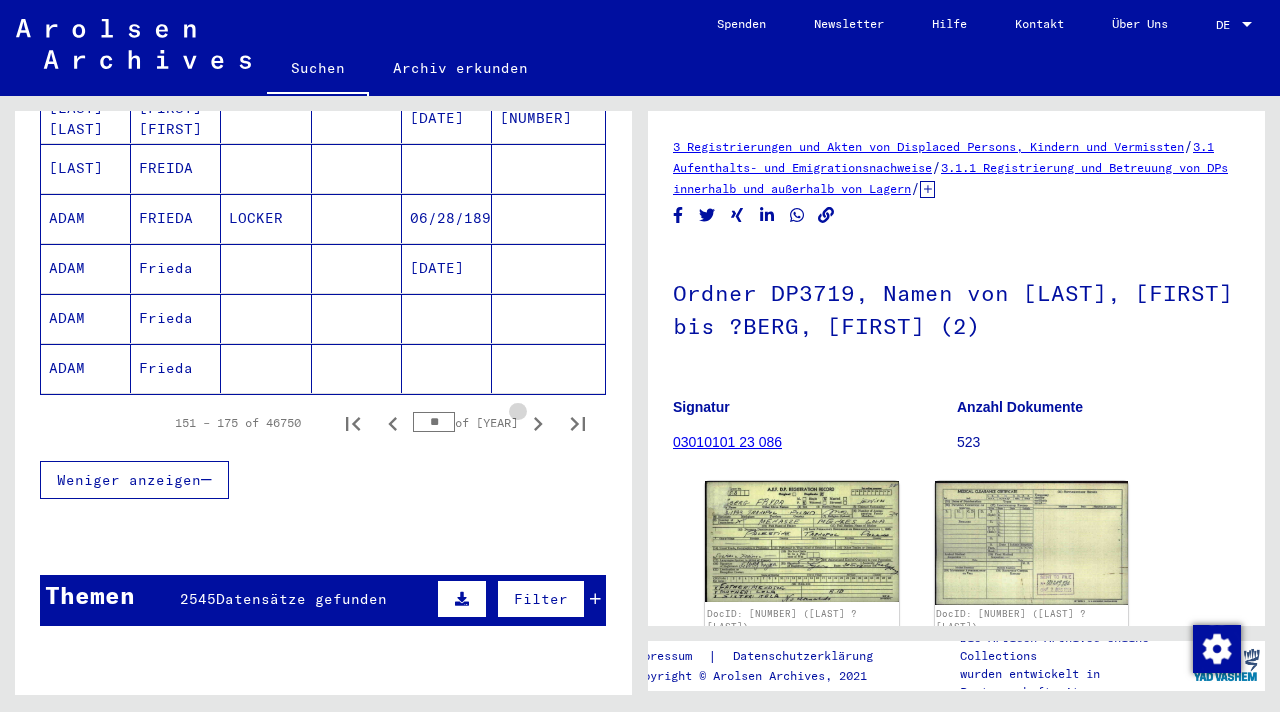 click 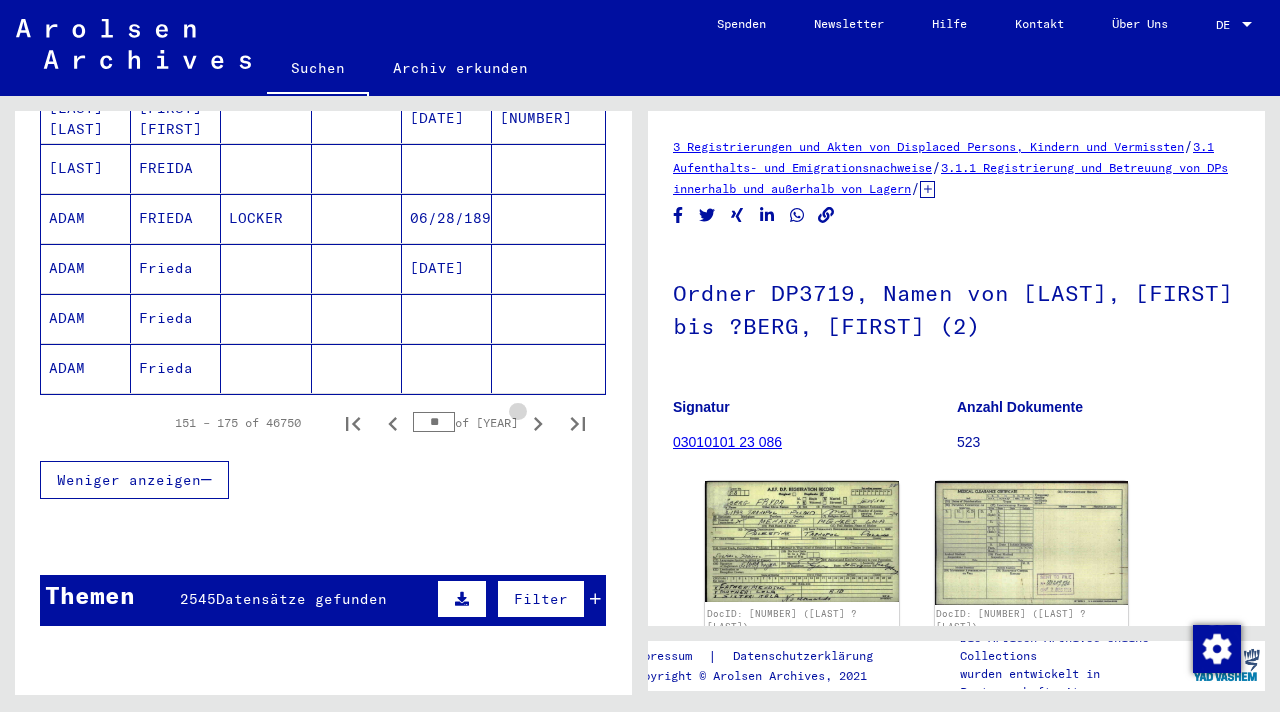 click 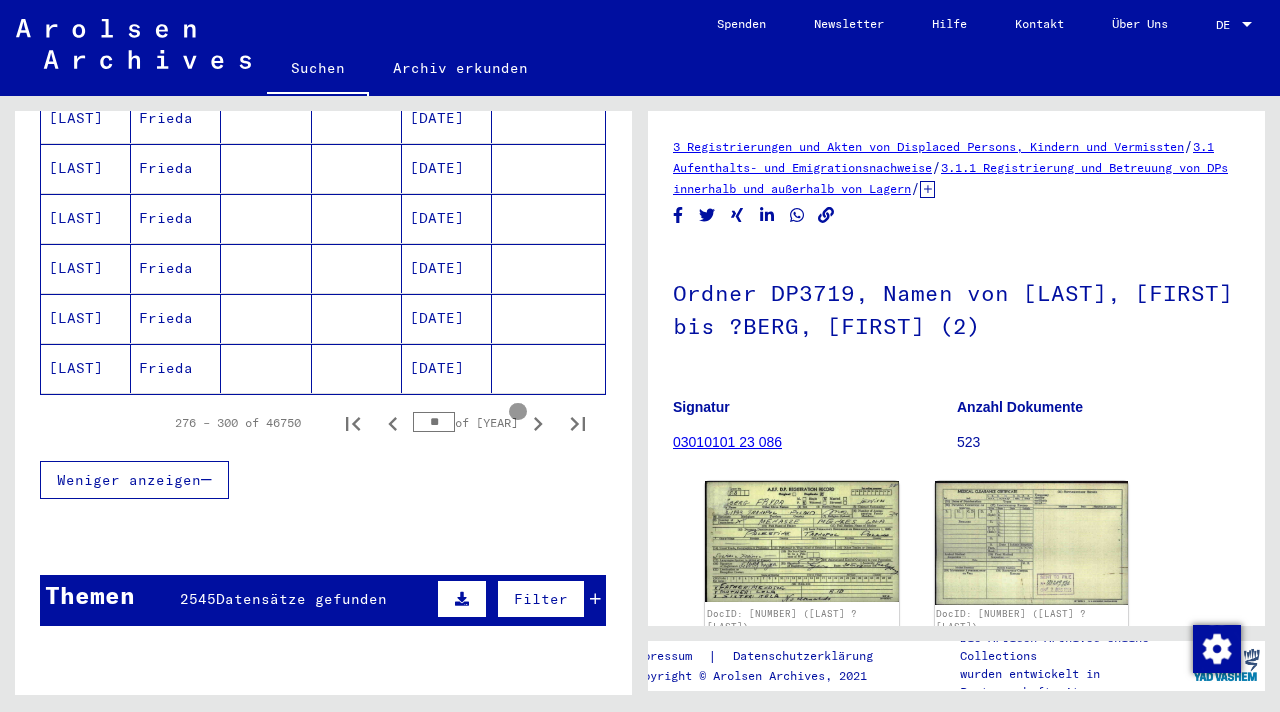 click 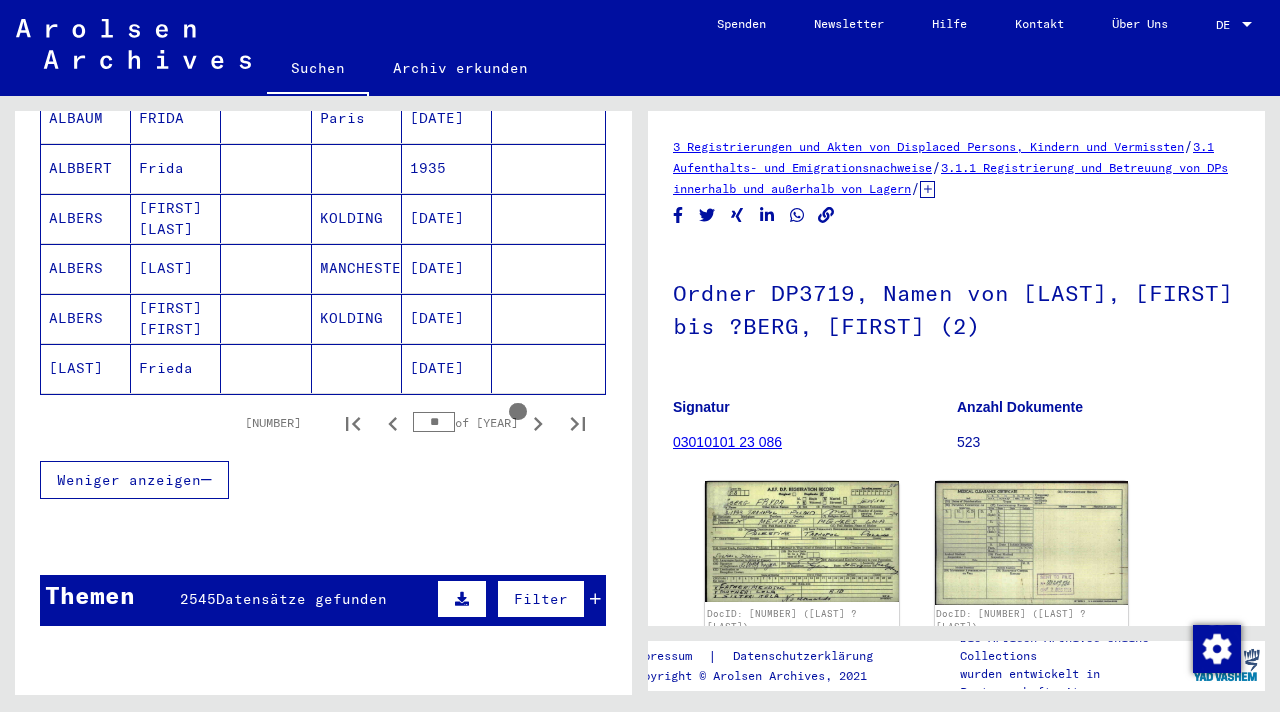 click 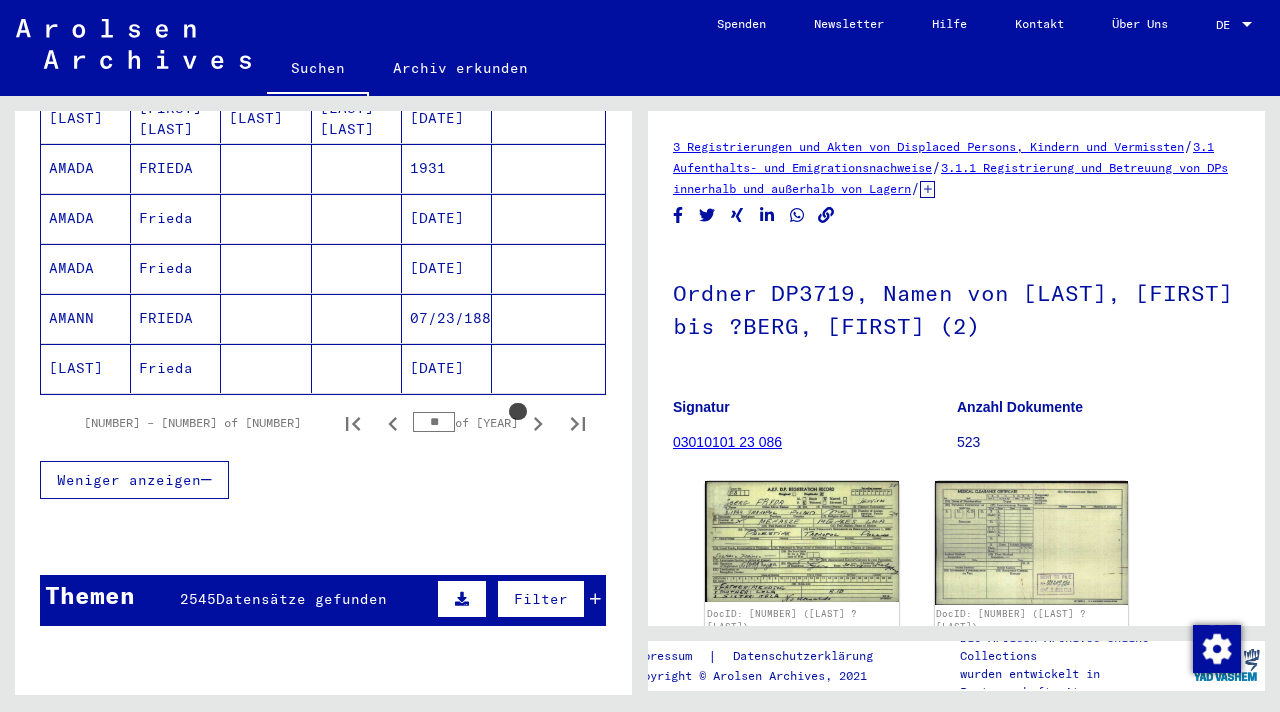 click at bounding box center (538, 423) 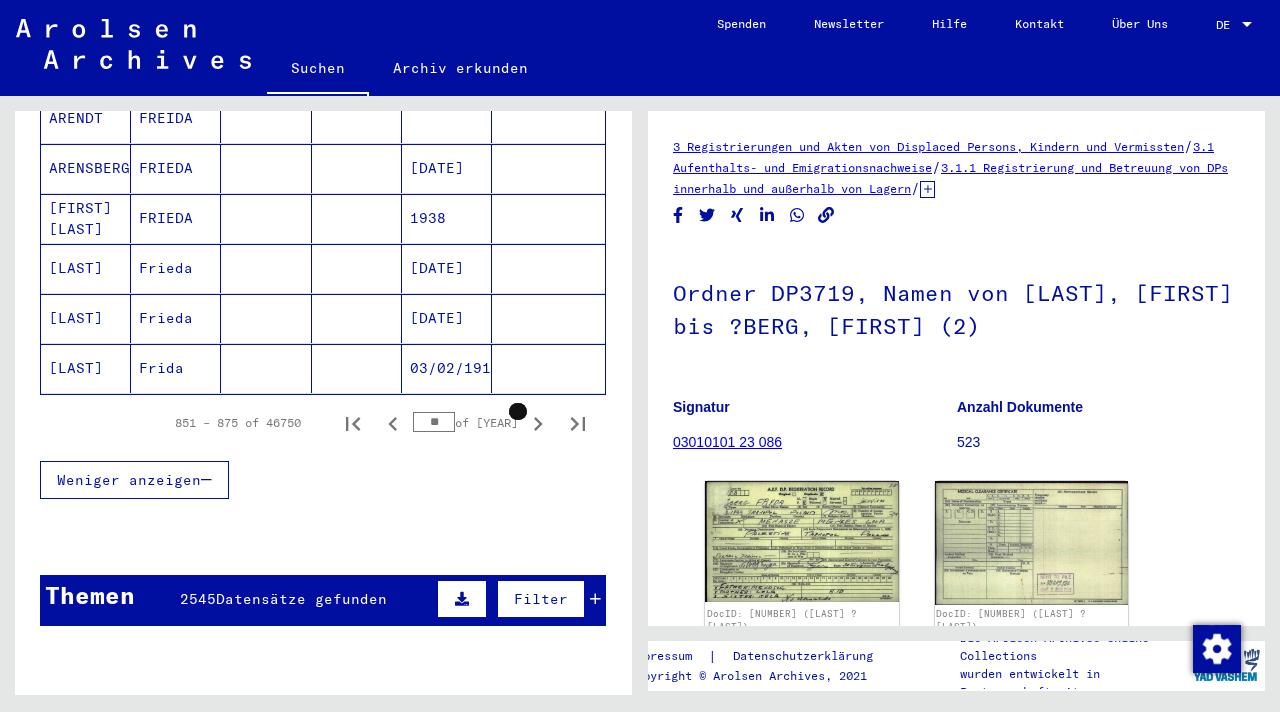 click at bounding box center (538, 423) 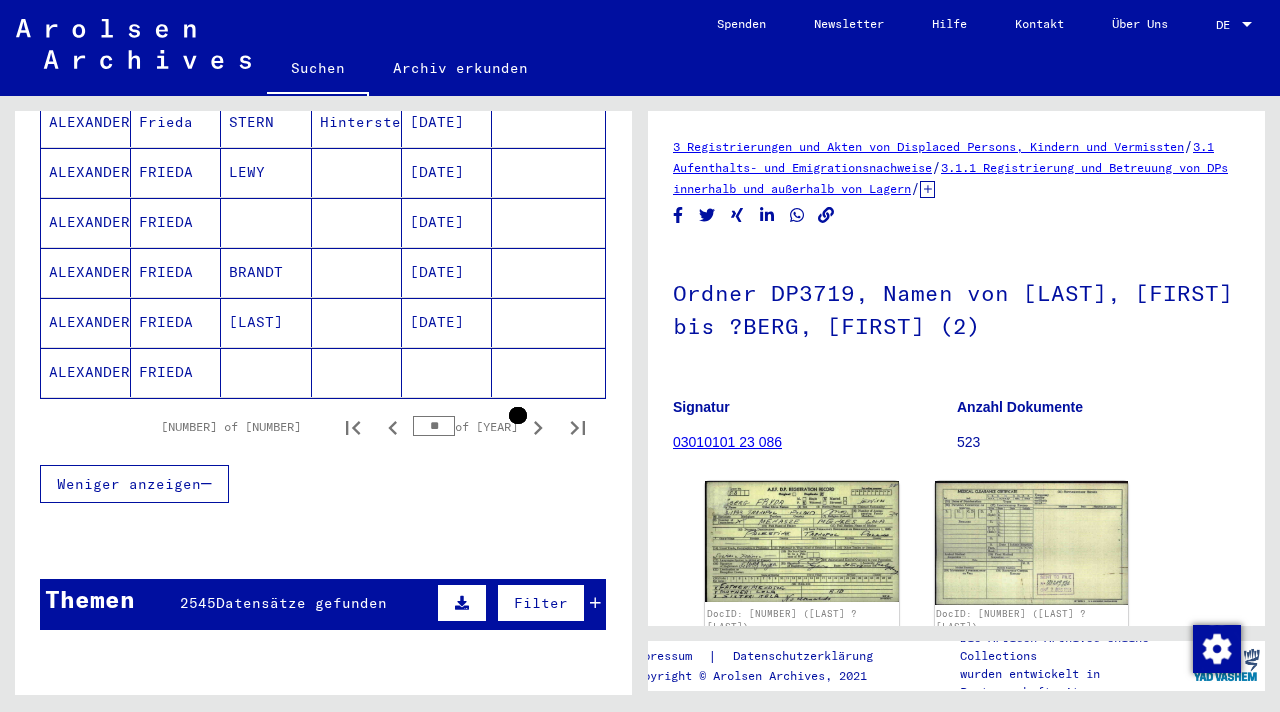 click 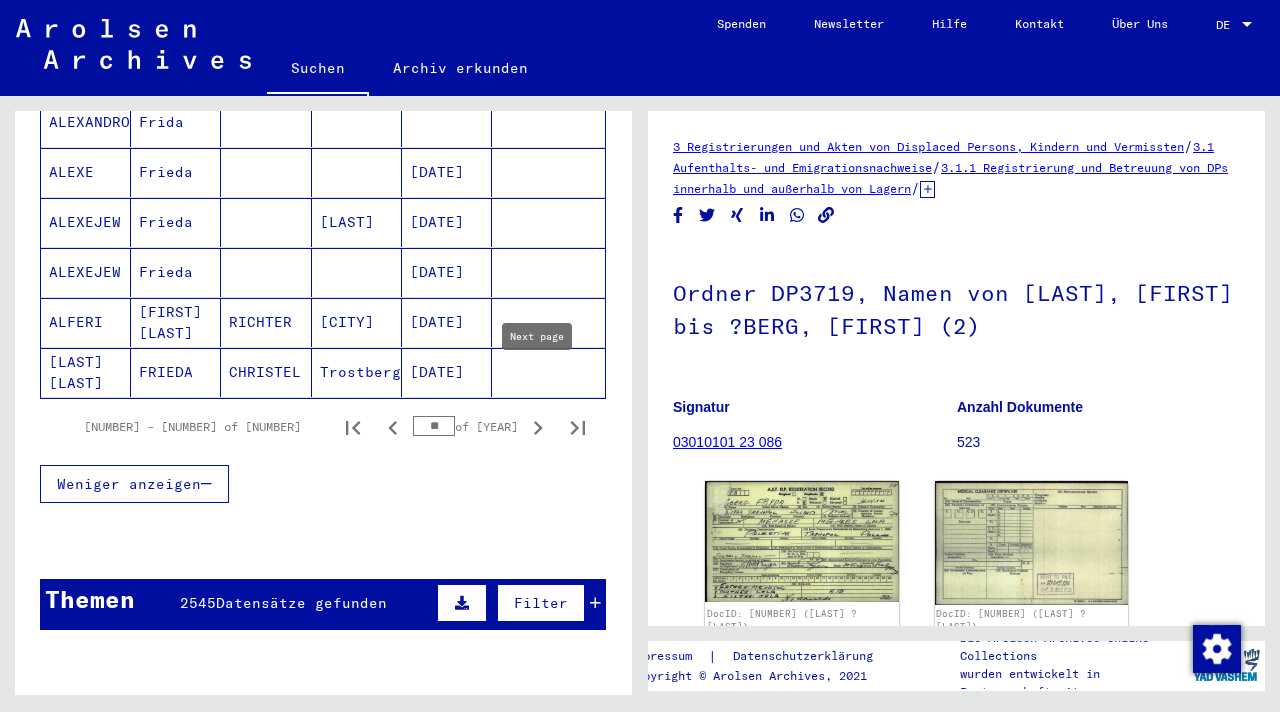 scroll, scrollTop: 1286, scrollLeft: 0, axis: vertical 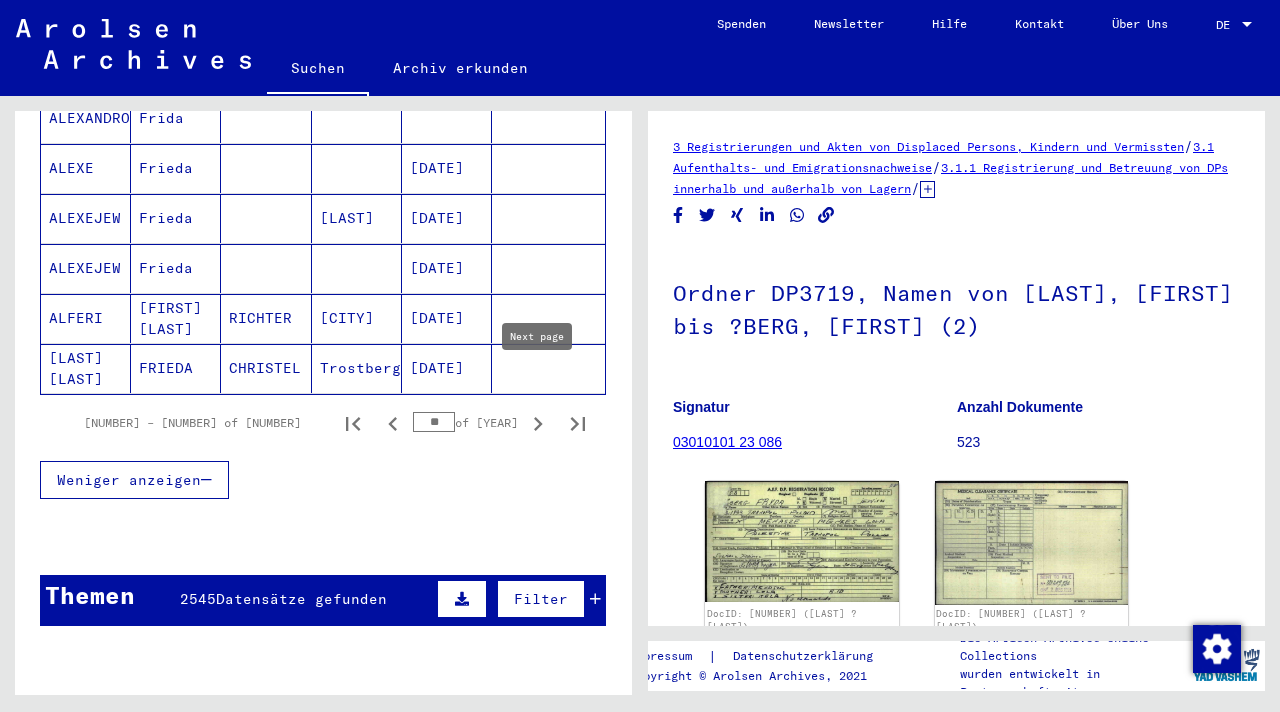 click 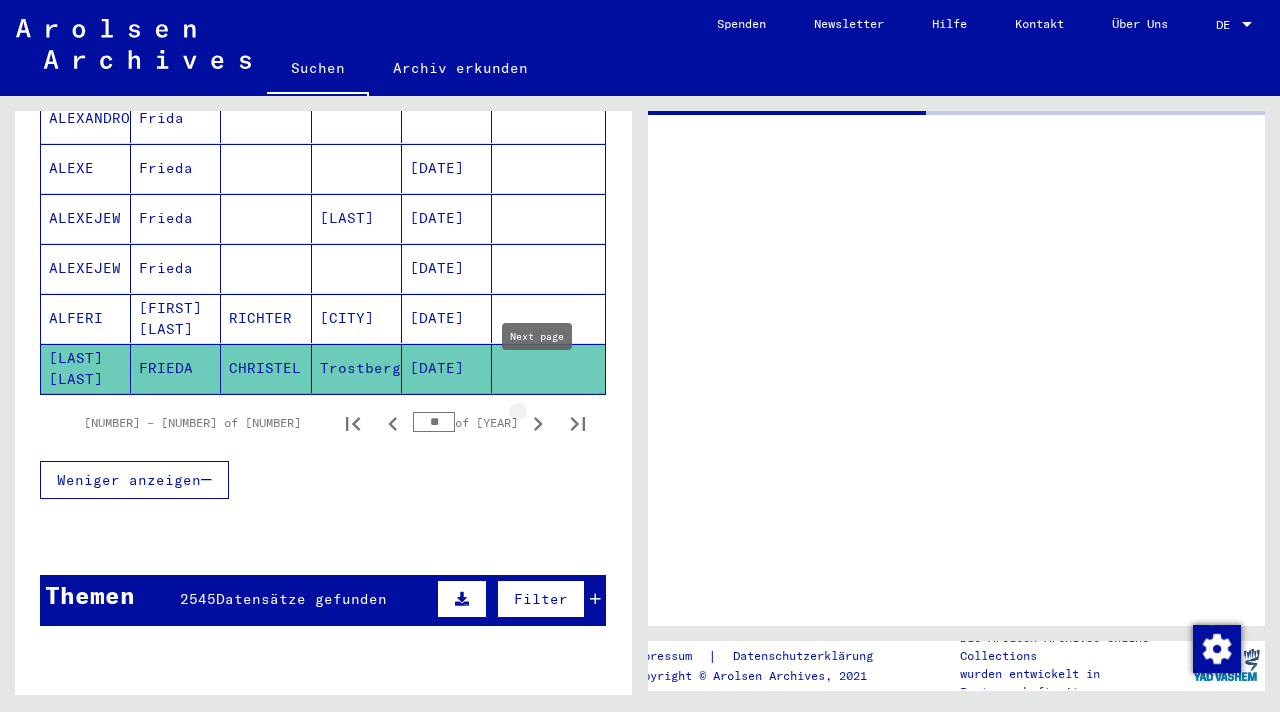 click 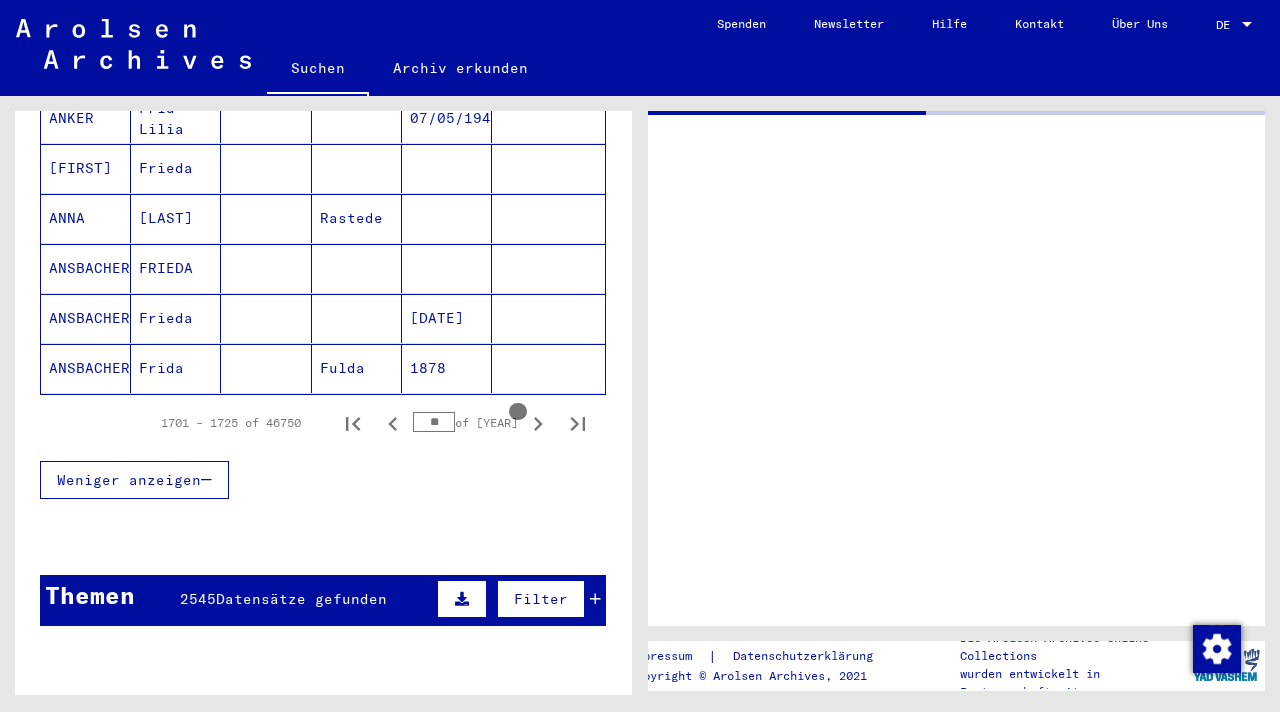 click 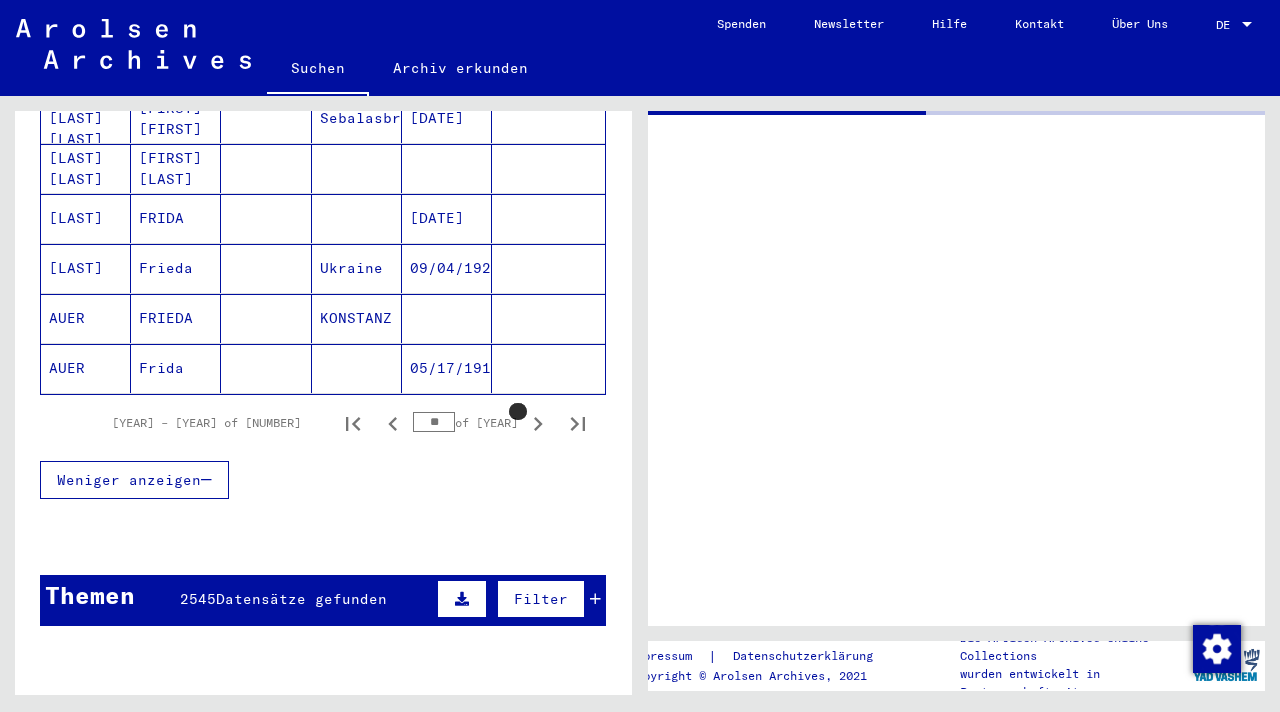 click at bounding box center (538, 423) 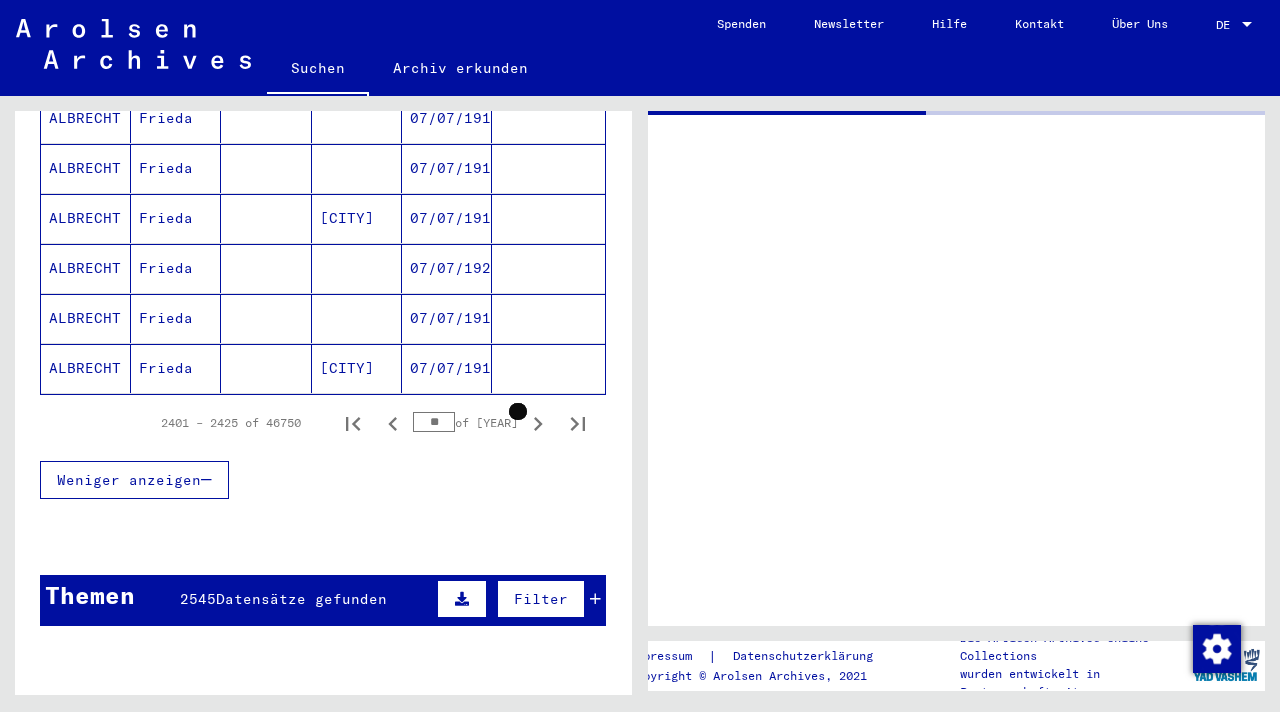 click on "**" at bounding box center [434, 422] 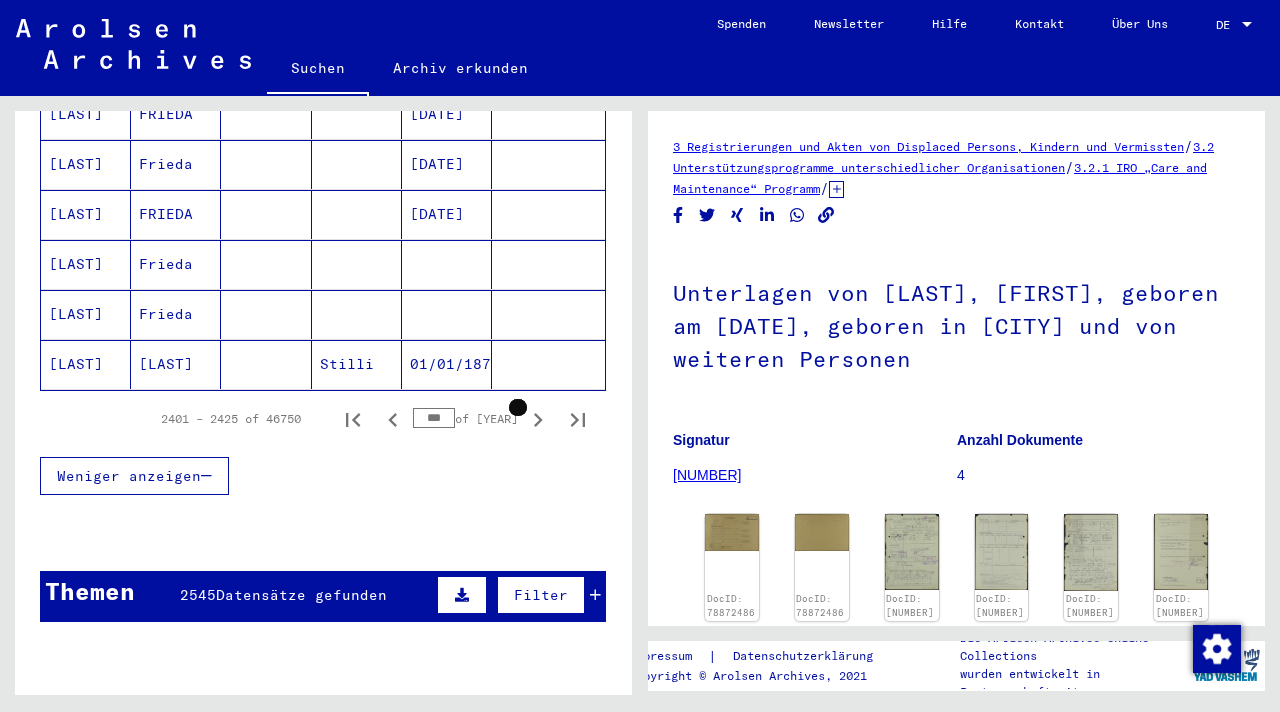 click on "***" at bounding box center [434, 418] 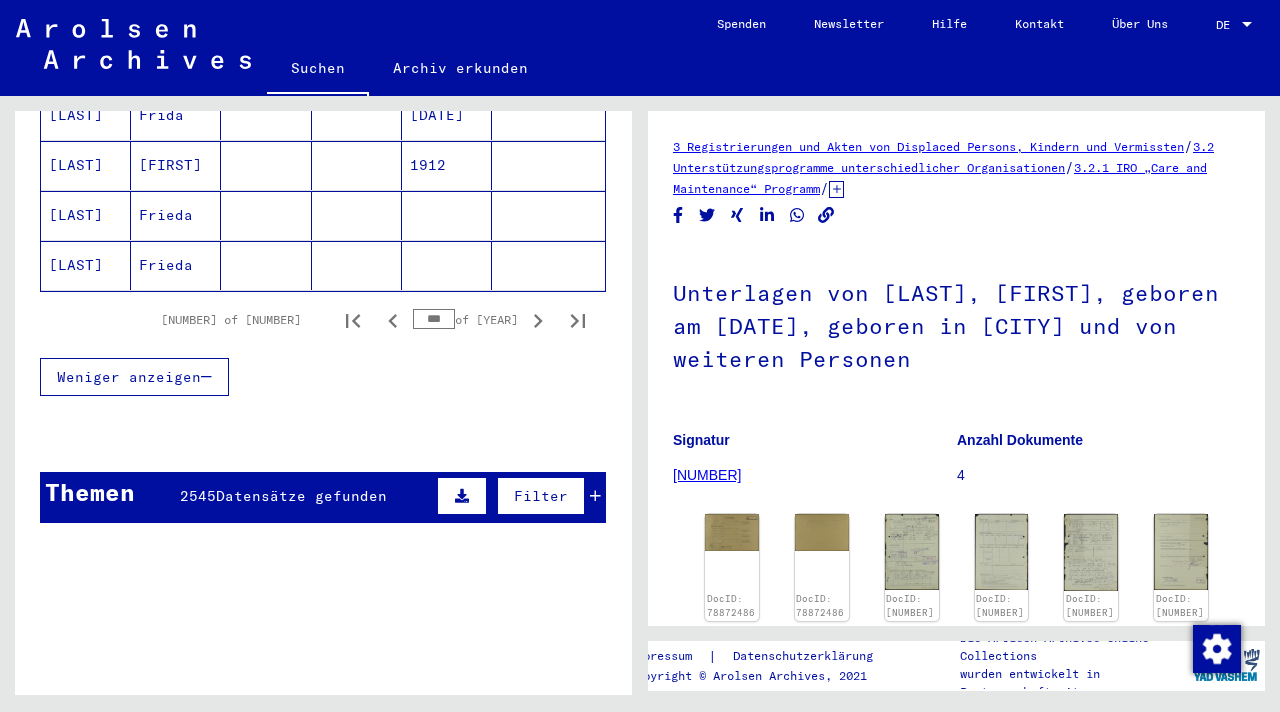 scroll, scrollTop: 1393, scrollLeft: 0, axis: vertical 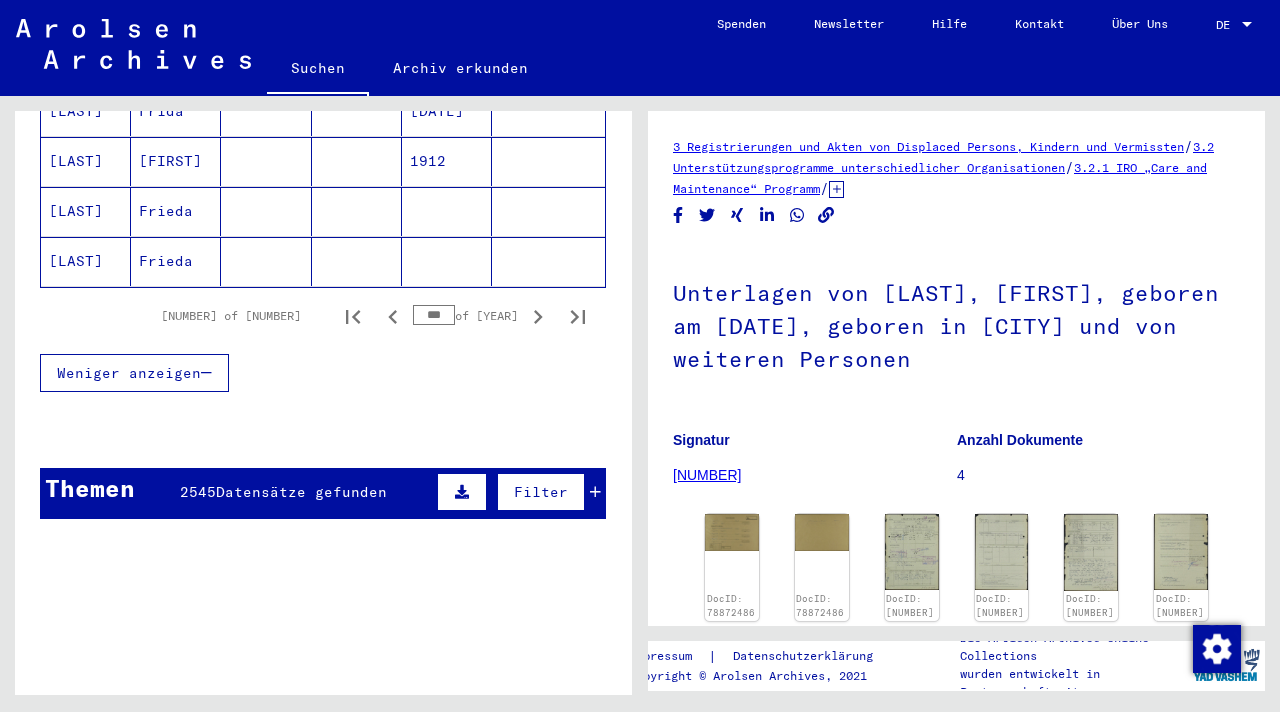 click on "Nachname   Vorname   Geburtsname   Geburt‏   Geburtsdatum   Prisoner #   [LAST]   [FIRST] [FIRST]      [CITY]   [DATE]      [LAST]   [FIRST] [FIRST]      [CITY]   [DATE]      [LAST]   [FIRST] [FIRST]      [CITY]   [DATE]      [LAST]   [FIRST]         [DATE]      [LAST]   [FIRST]         [DATE]      [LAST]   [FIRST]               [LAST]   [FIRST]         [DATE]      [LAST]   [FIRST]         [DATE]      [LAST]   [FIRST]         [DATE]      [LAST]   [FIRST]         [DATE]      [LAST]   [FIRST]         [DATE]      [LAST]   [FIRST]         [DATE]      [LAST]   [FIRST]         [DATE]      [LAST]   [FIRST]         [DATE]      [LAST]   [FIRST]   [LAST]   [CITY]   [DATE]   [NUMBER]   [LAST]   [FIRST]         [DATE]      [LAST]   [FIRST]         [YEAR]      [LAST]   [FIRST] [FIRST]         [YEAR]      [LAST]   [FIRST]         [DATE]      [LAST]   [FIRST]         [DATE]      [LAST]   [FIRST]         [DATE]      [LAST]   [FIRST]         [DATE]      [LAST]   [FIRST]         [DATE]      [LAST]   [FIRST]         [DATE]      [LAST]   [FIRST]         [DATE]      [LAST]   [FIRST]         [DATE]" at bounding box center (323, -303) 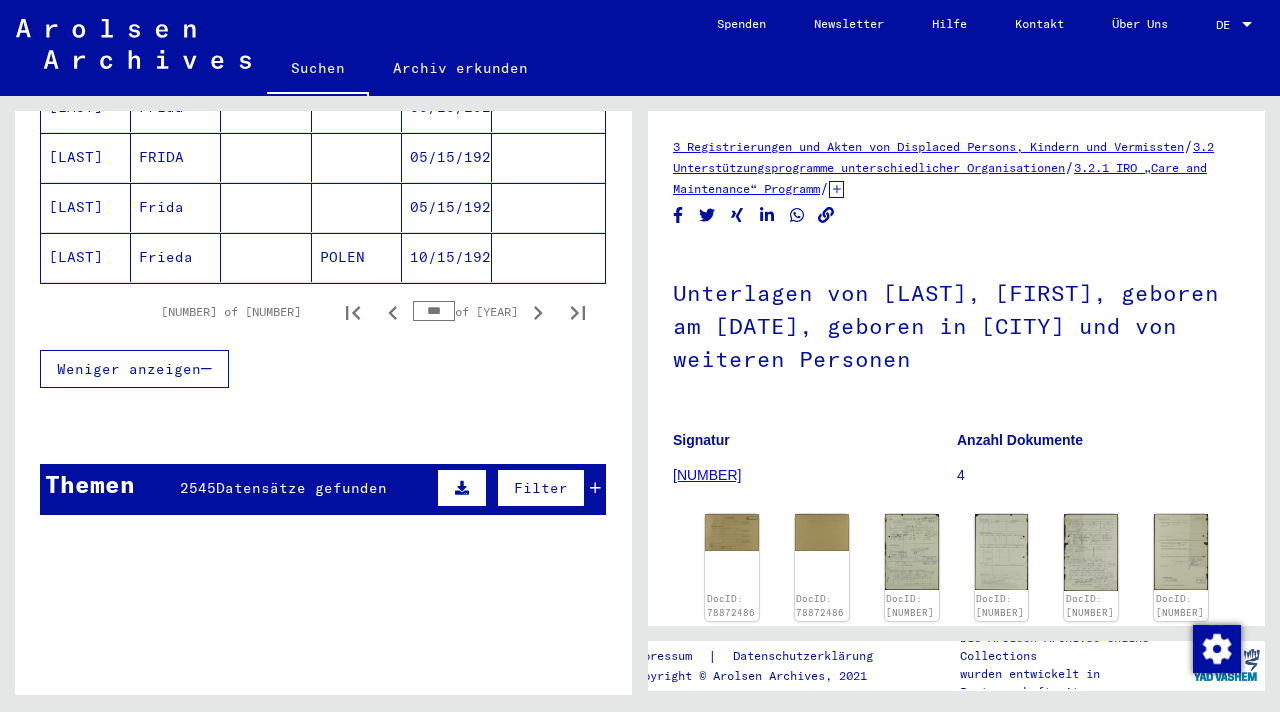 scroll, scrollTop: 0, scrollLeft: 0, axis: both 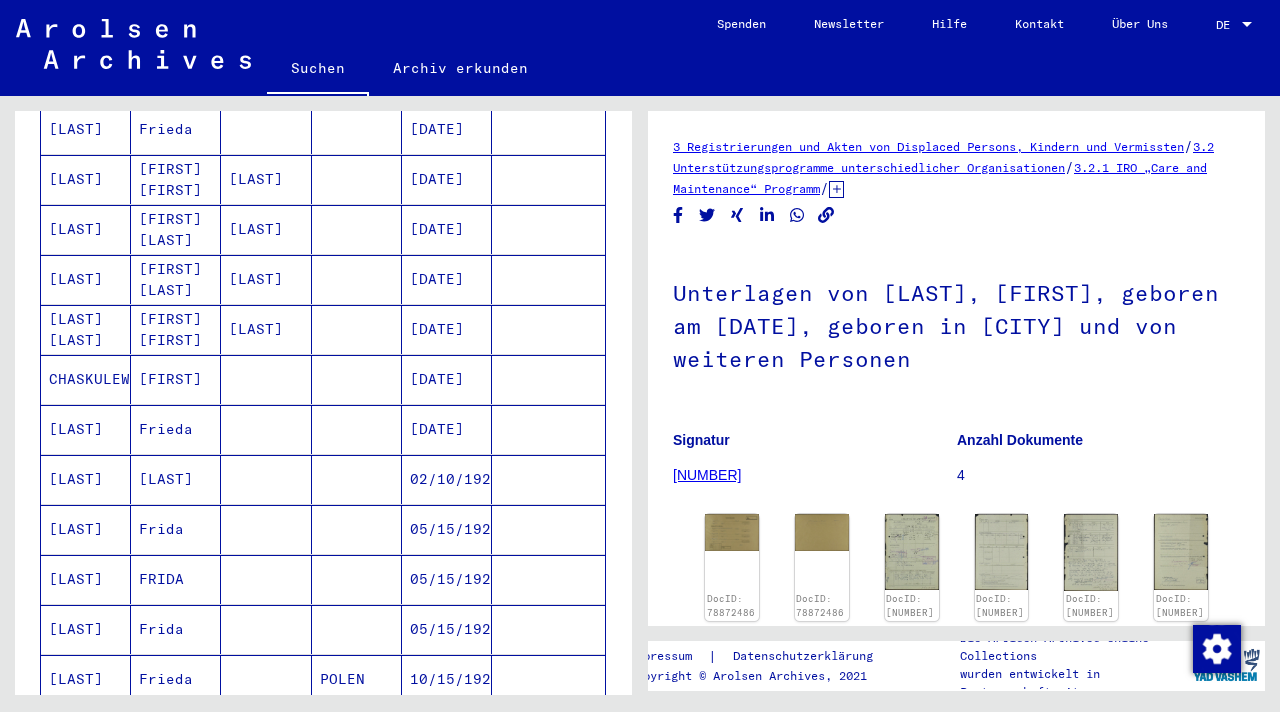 click on "***" at bounding box center [434, 733] 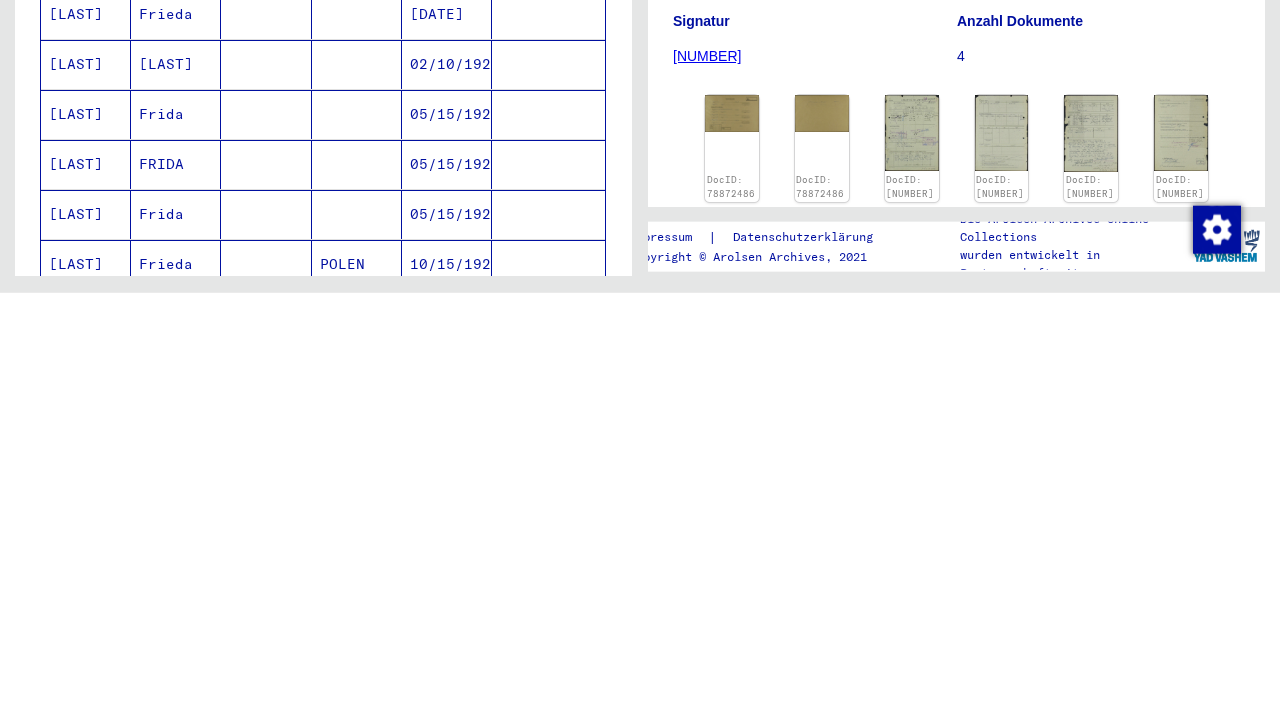 scroll, scrollTop: 975, scrollLeft: 0, axis: vertical 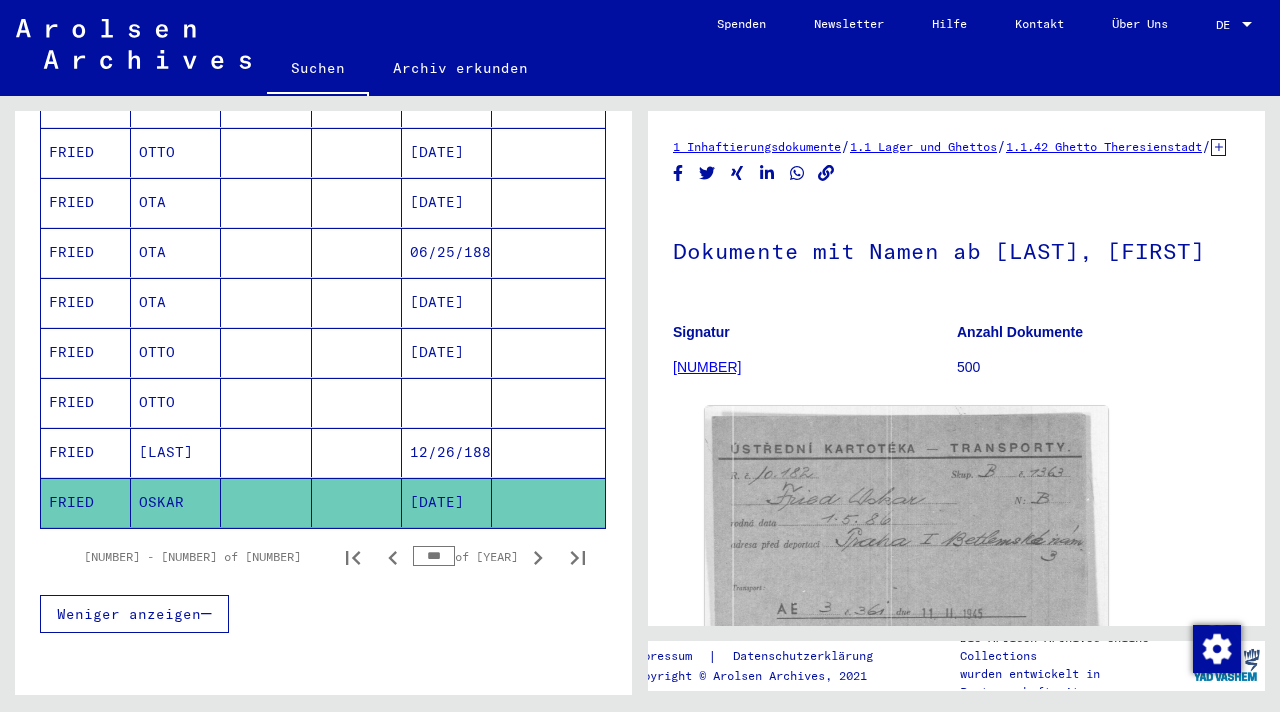 click 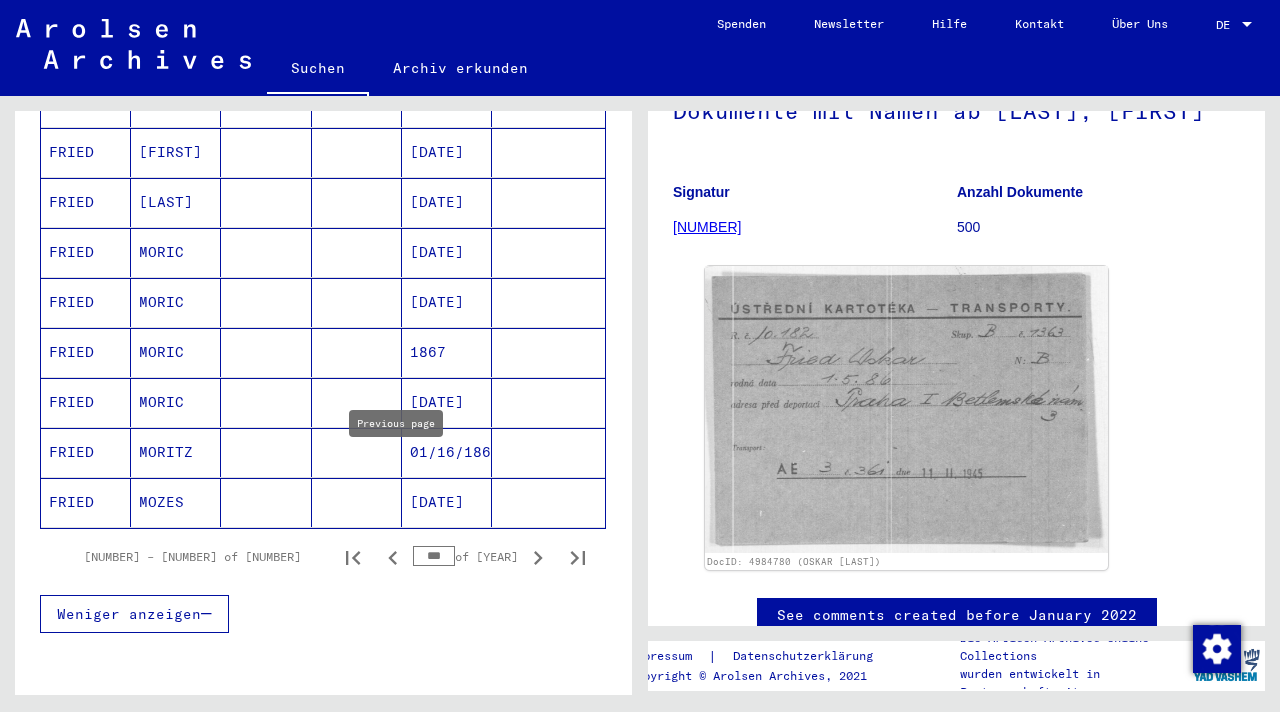 scroll, scrollTop: 138, scrollLeft: 0, axis: vertical 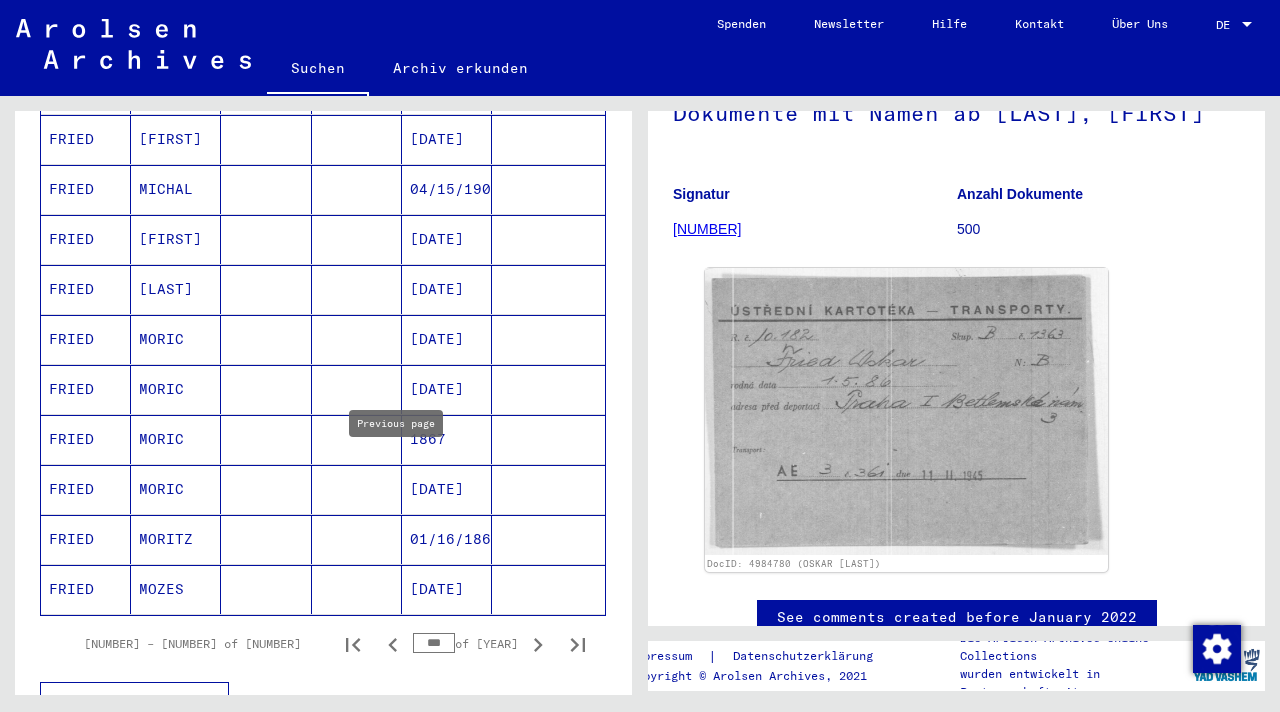 click 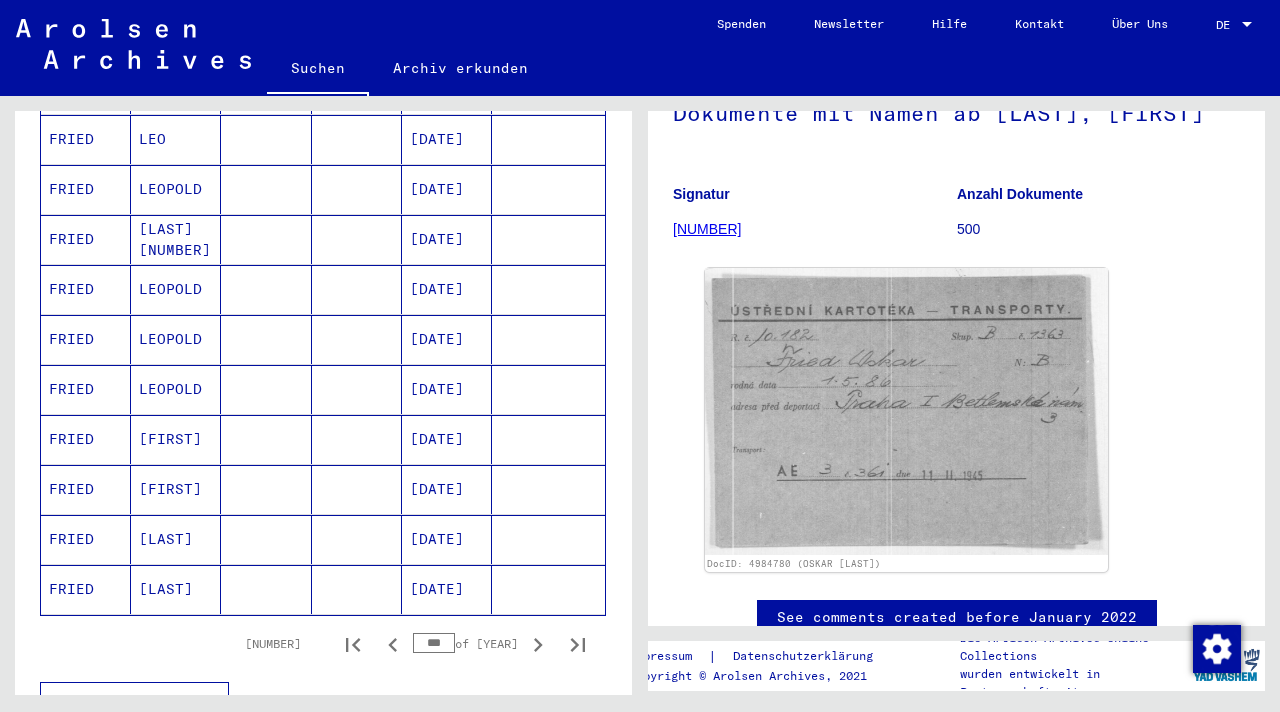 scroll, scrollTop: 0, scrollLeft: 0, axis: both 